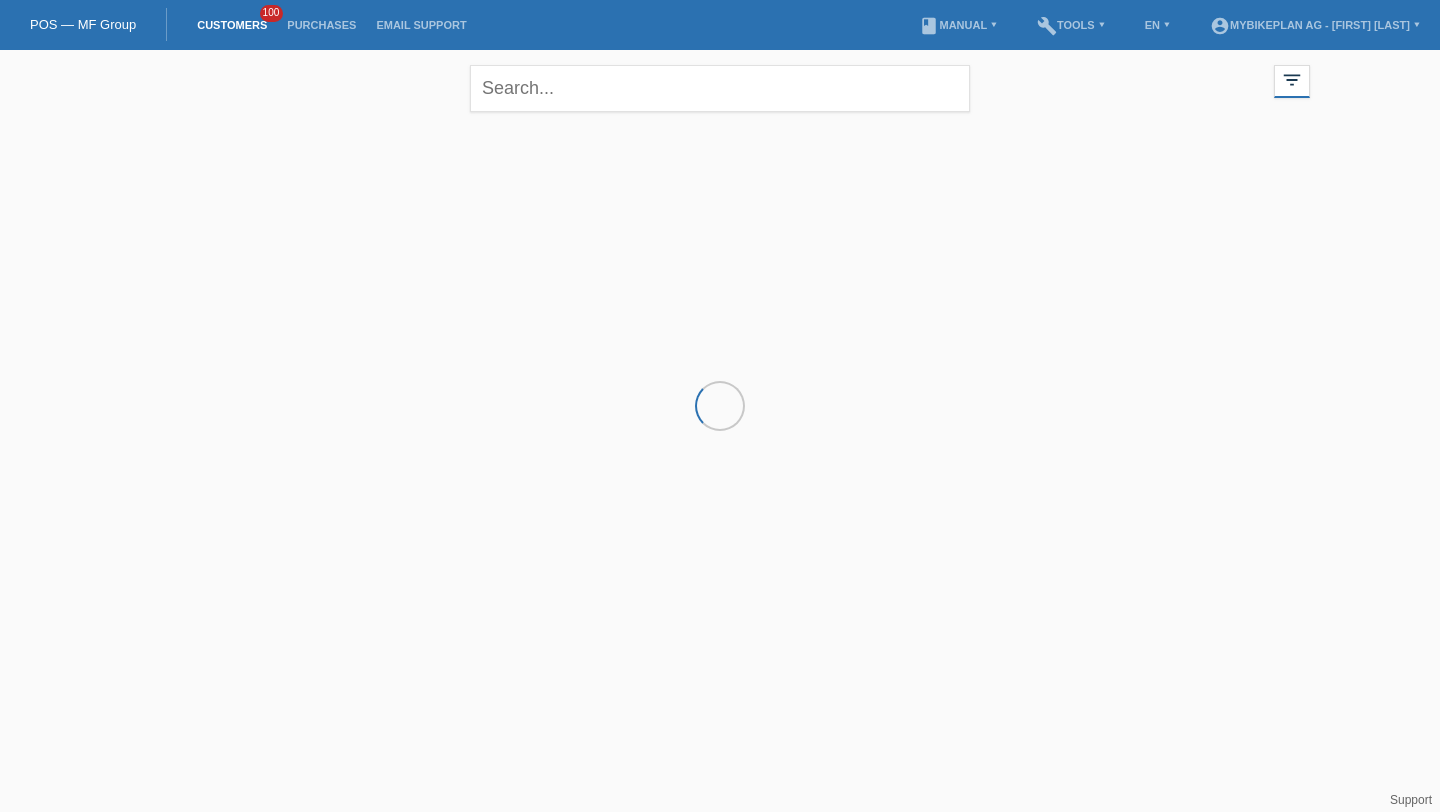 scroll, scrollTop: 0, scrollLeft: 0, axis: both 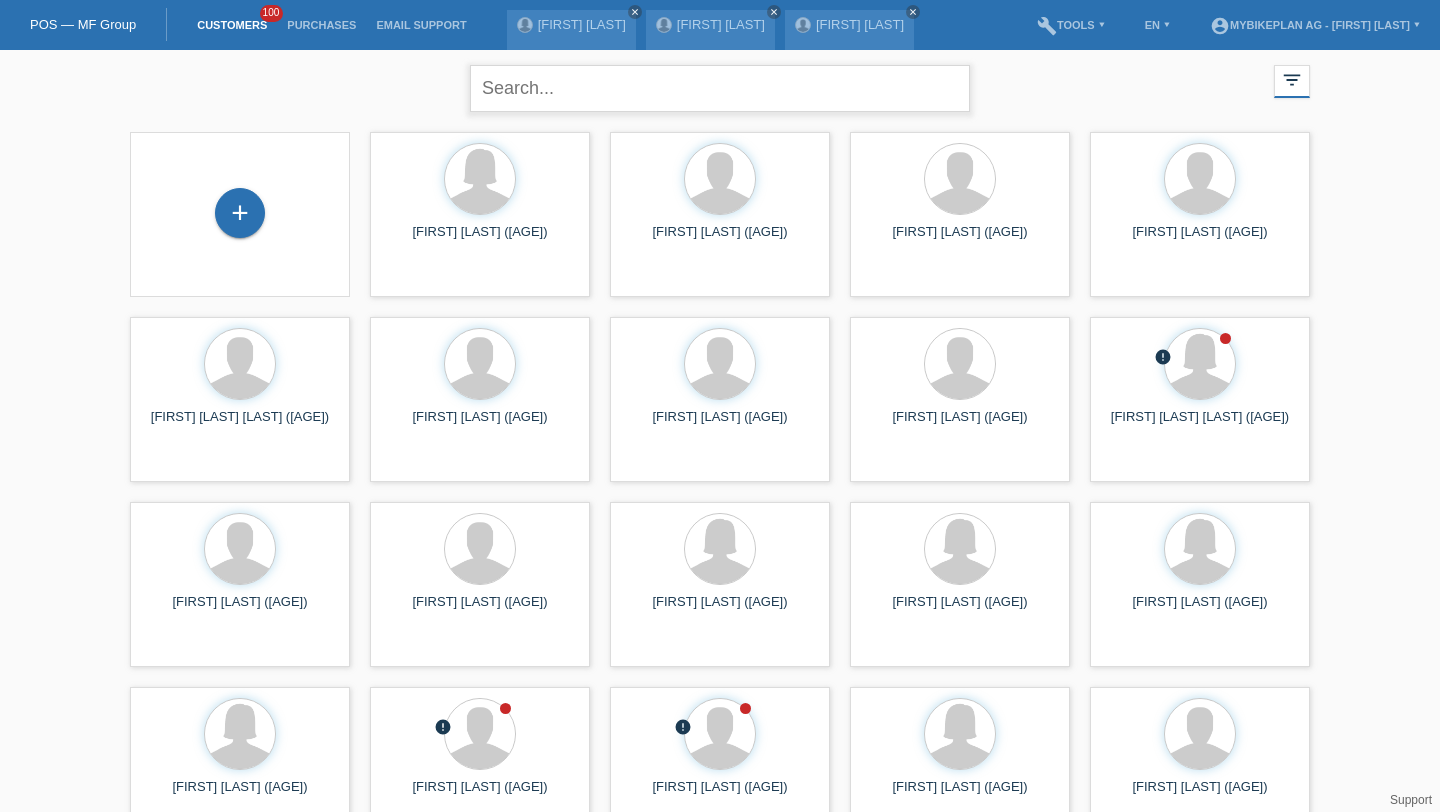 click at bounding box center (720, 88) 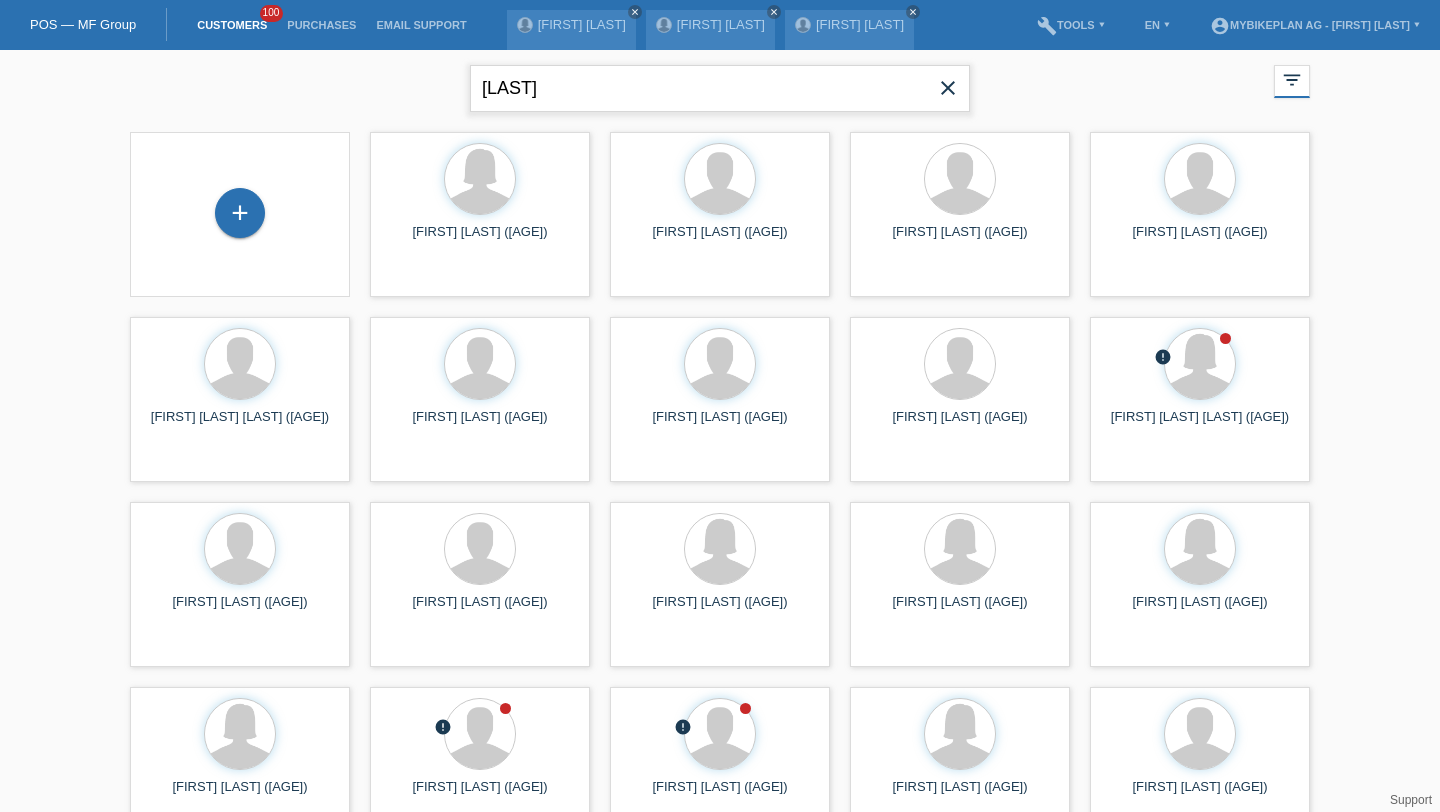 type on "[LAST]" 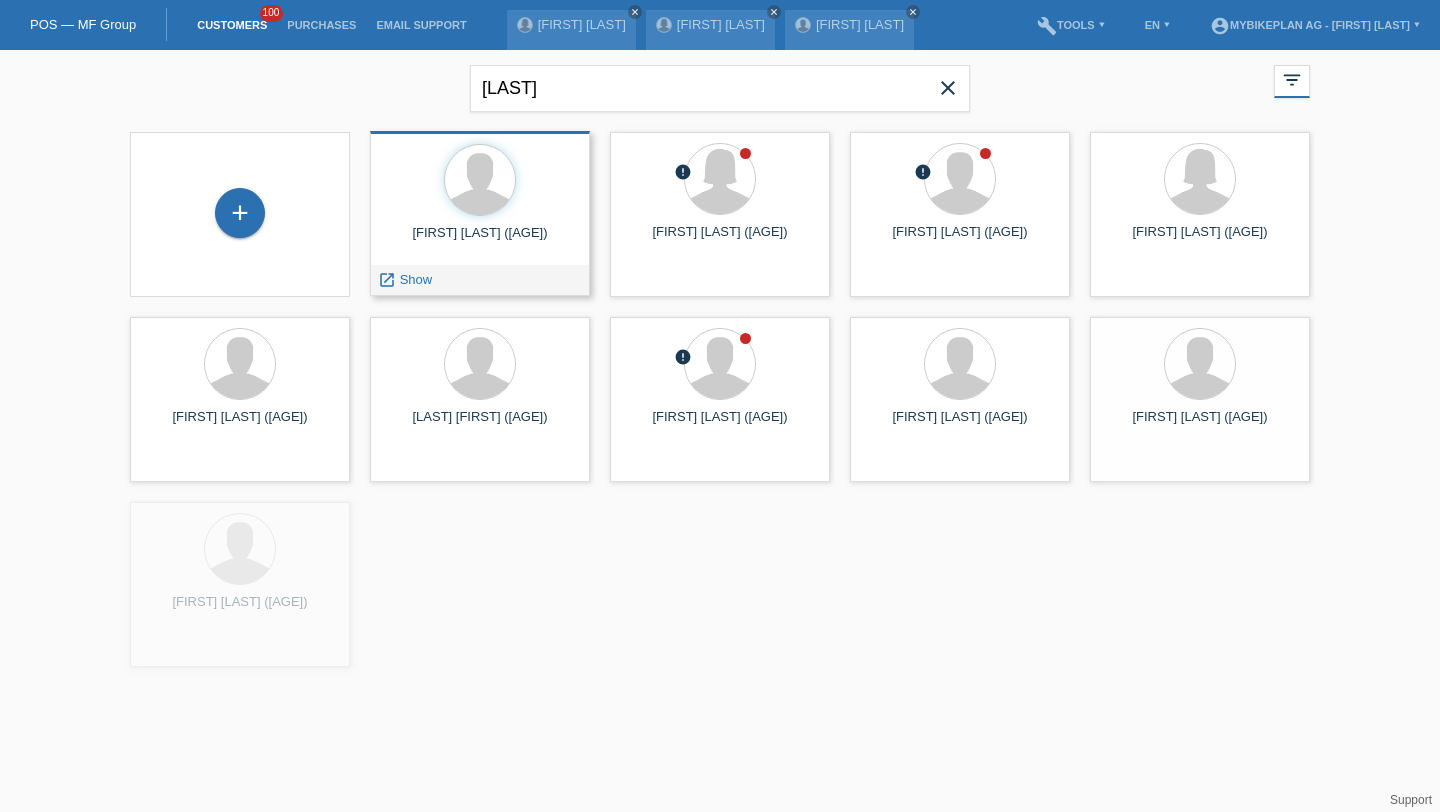 click on "Show" at bounding box center [416, 279] 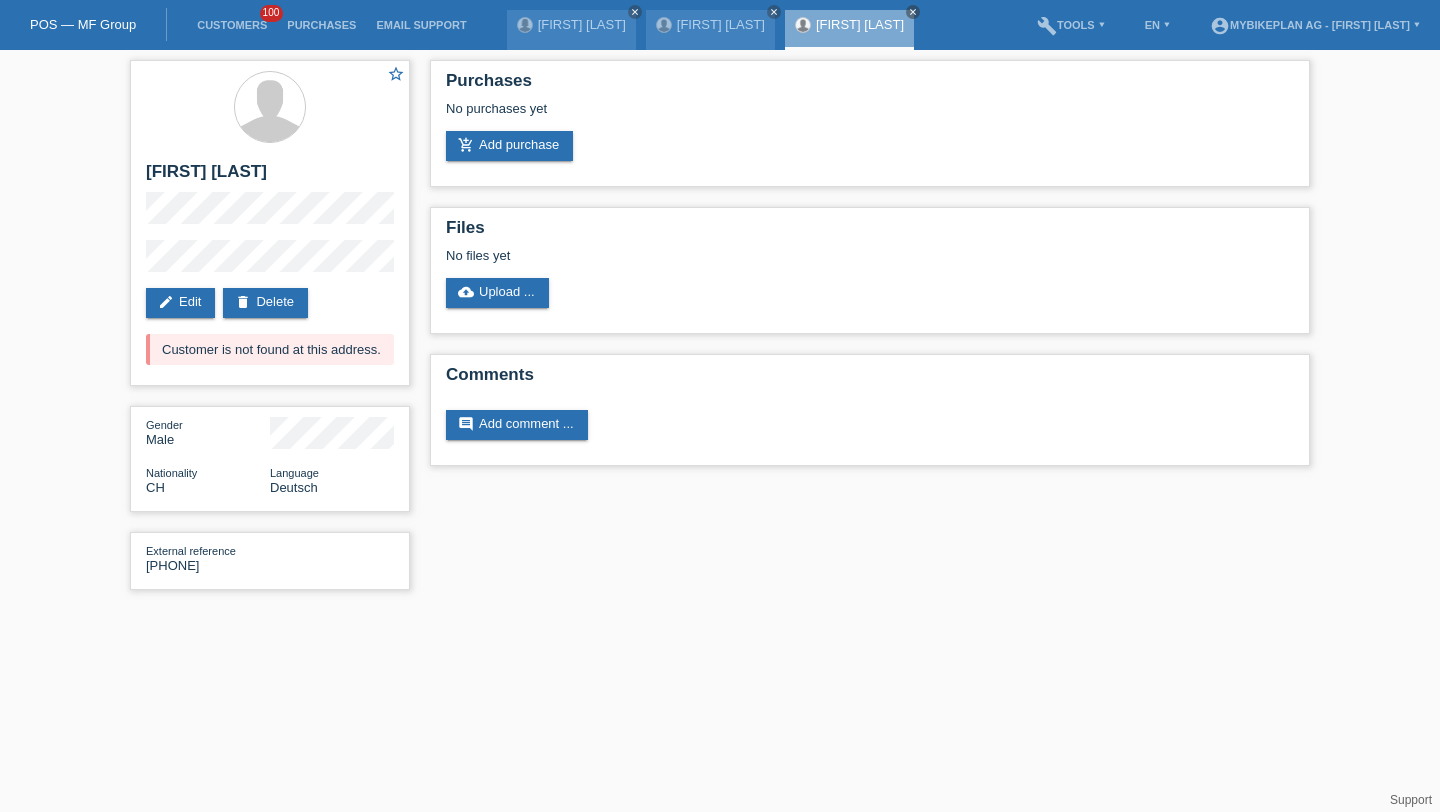 scroll, scrollTop: 0, scrollLeft: 0, axis: both 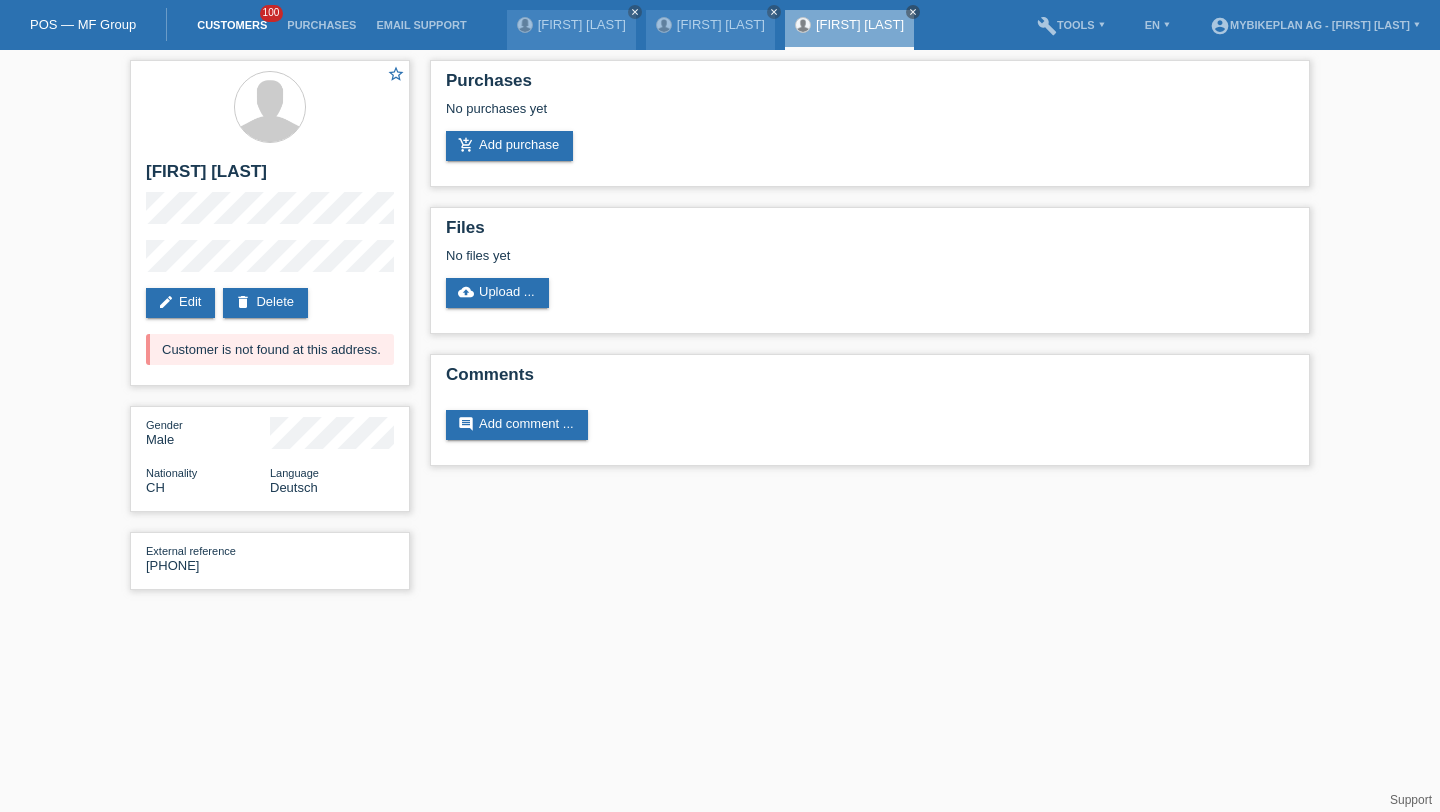 click on "Customers" at bounding box center (232, 25) 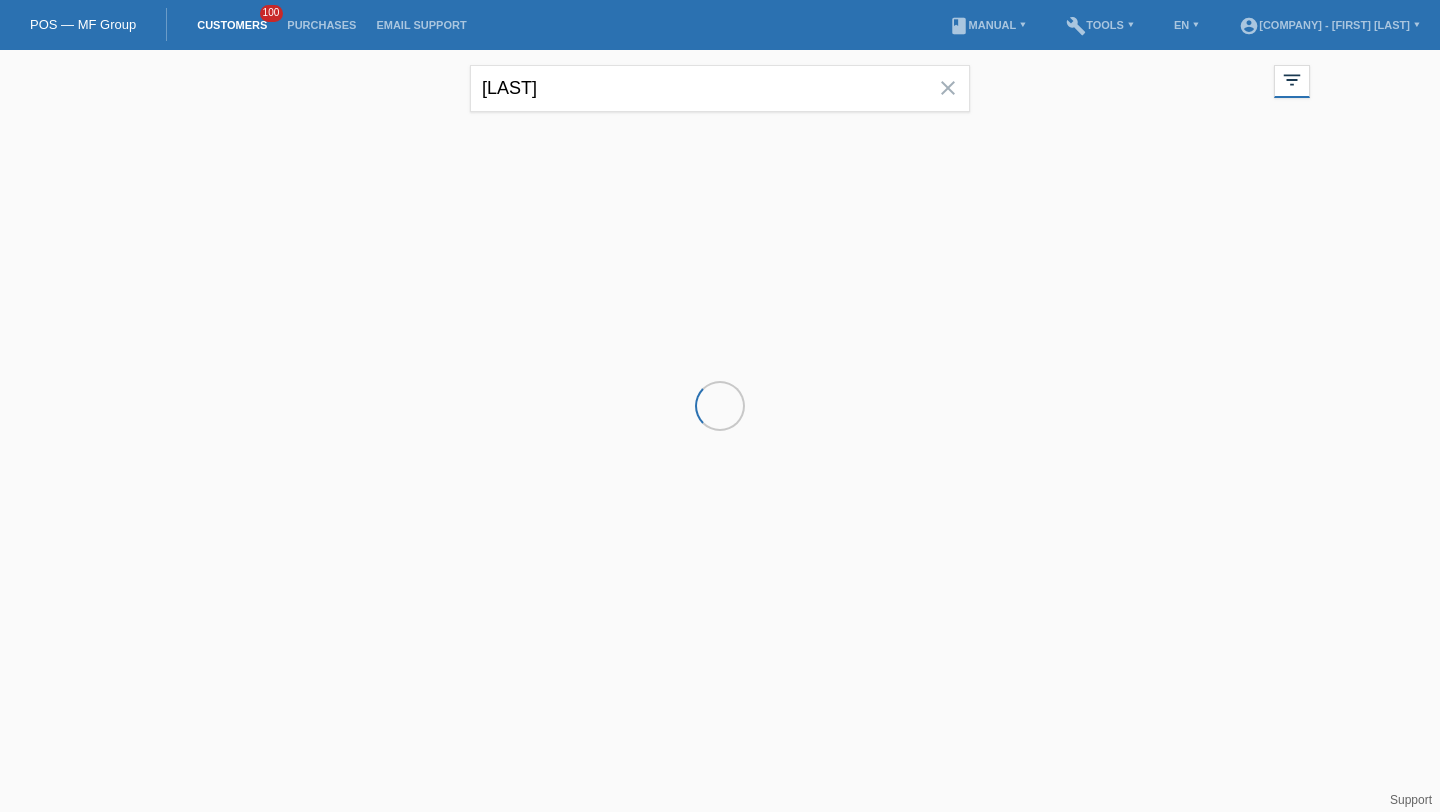 scroll, scrollTop: 0, scrollLeft: 0, axis: both 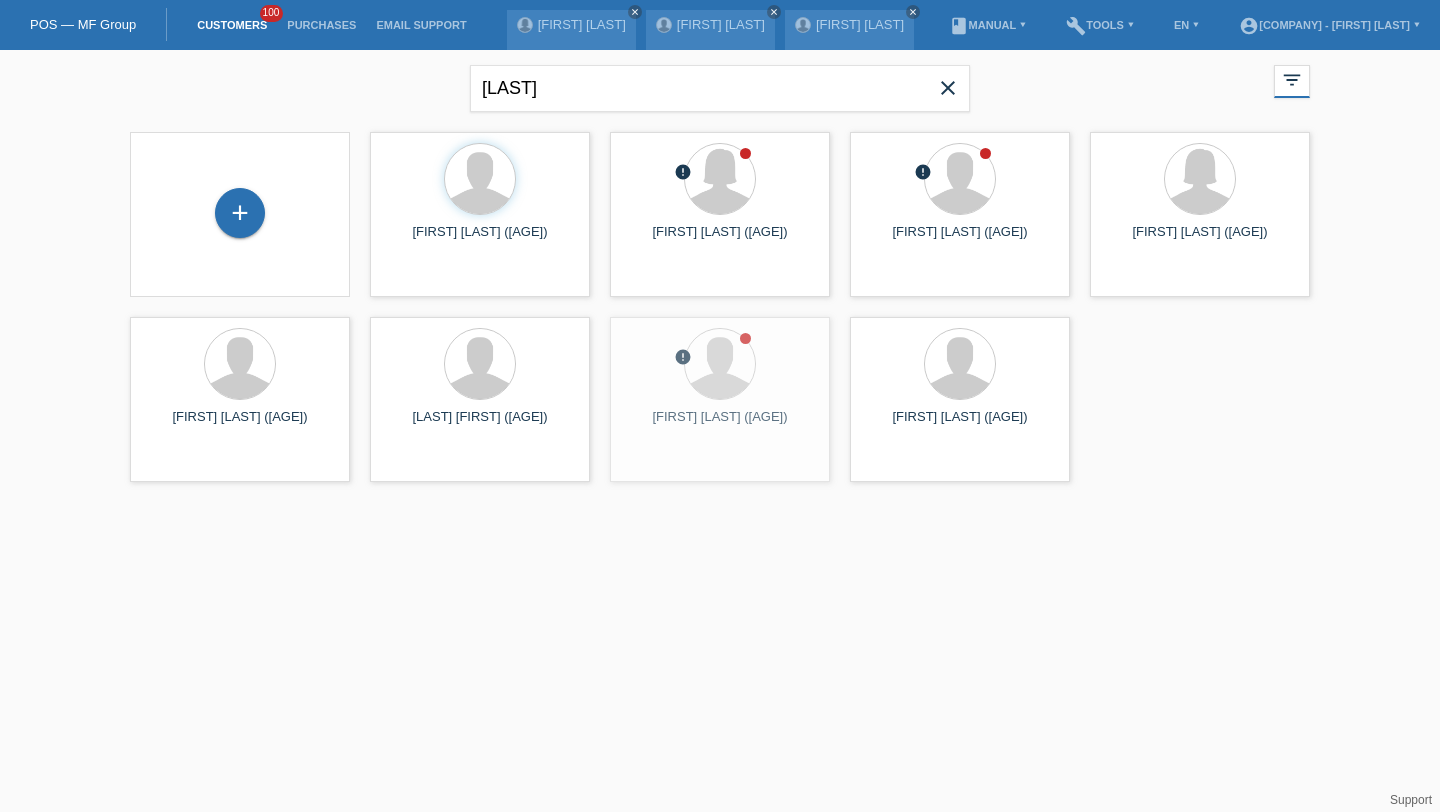click on "close" at bounding box center [948, 90] 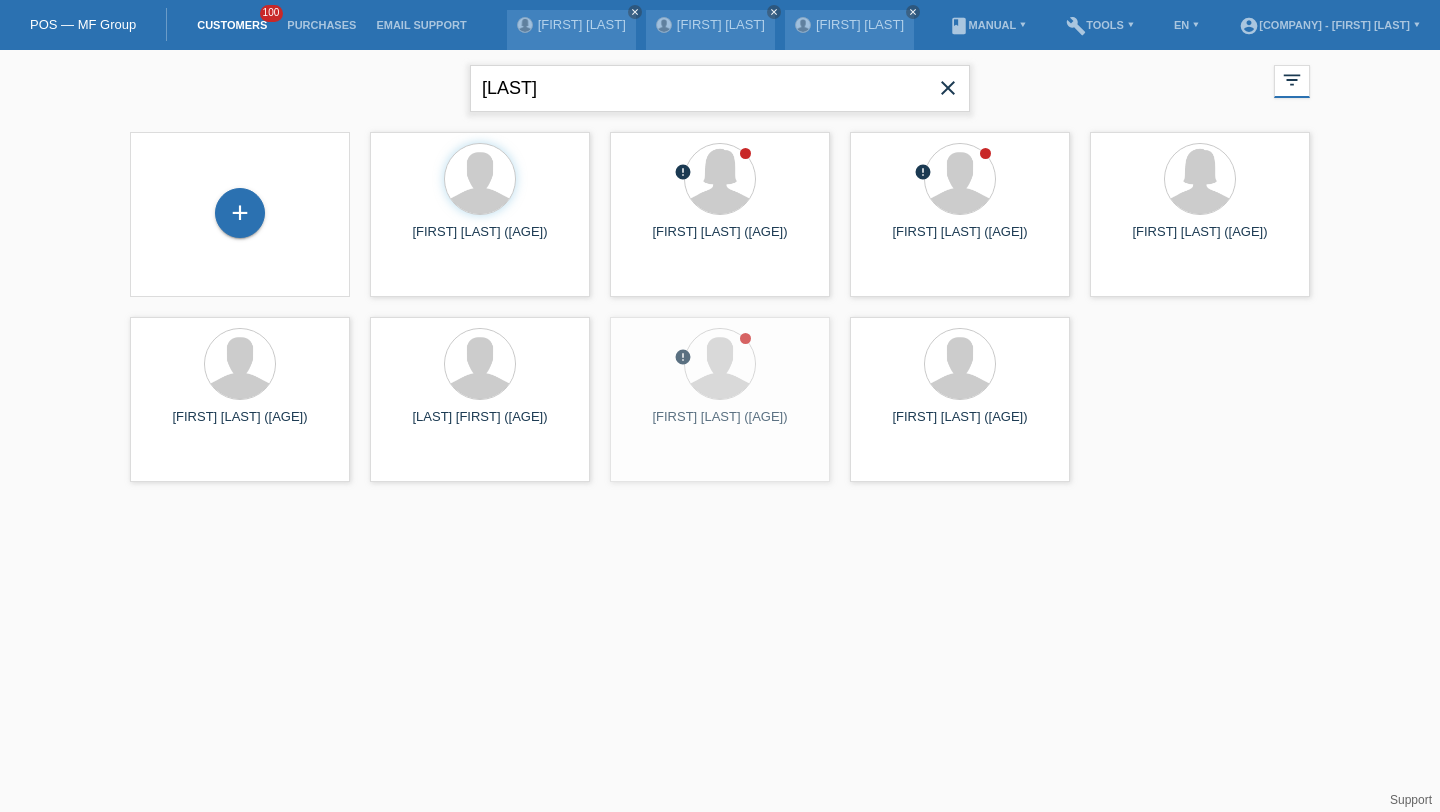 type 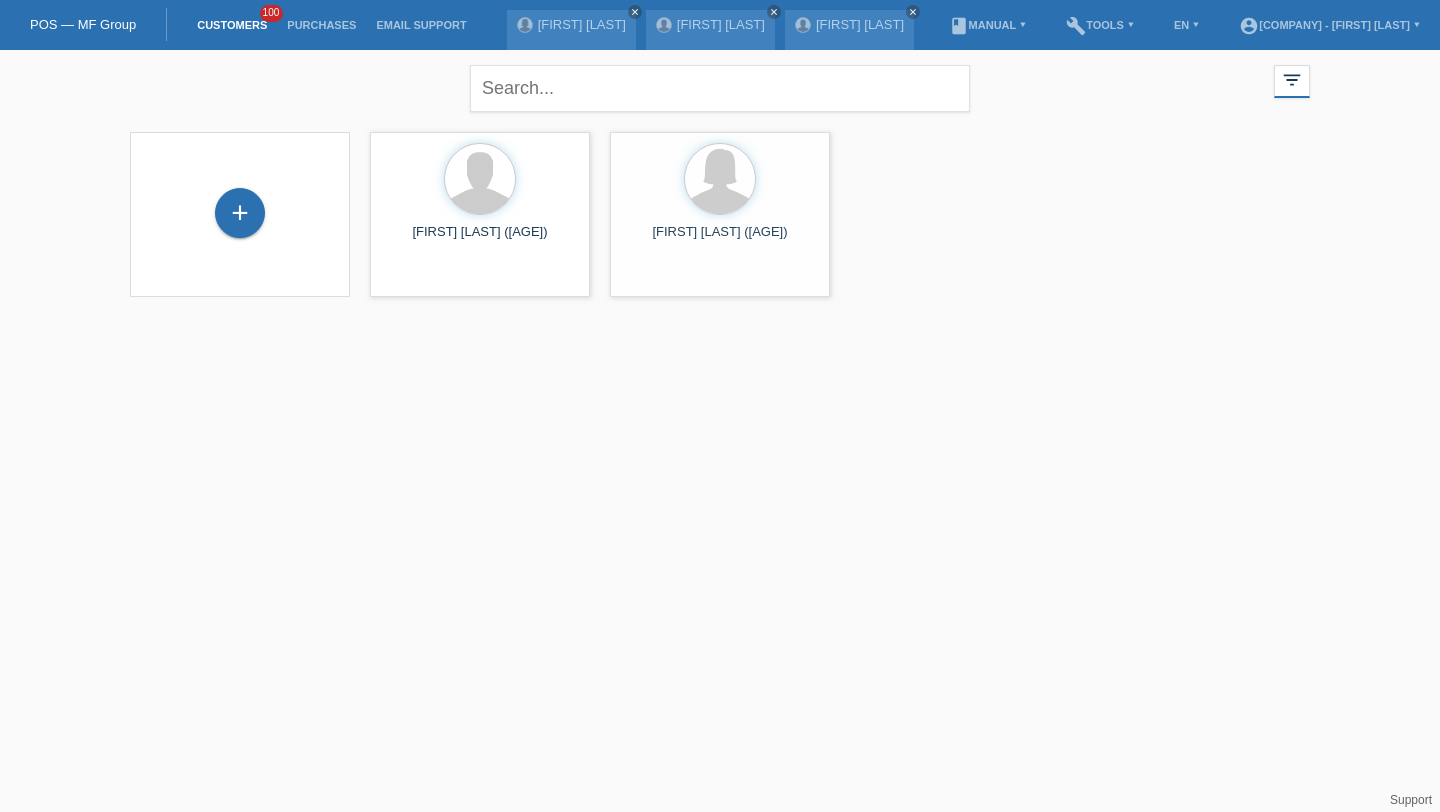 click on "+" at bounding box center (240, 214) 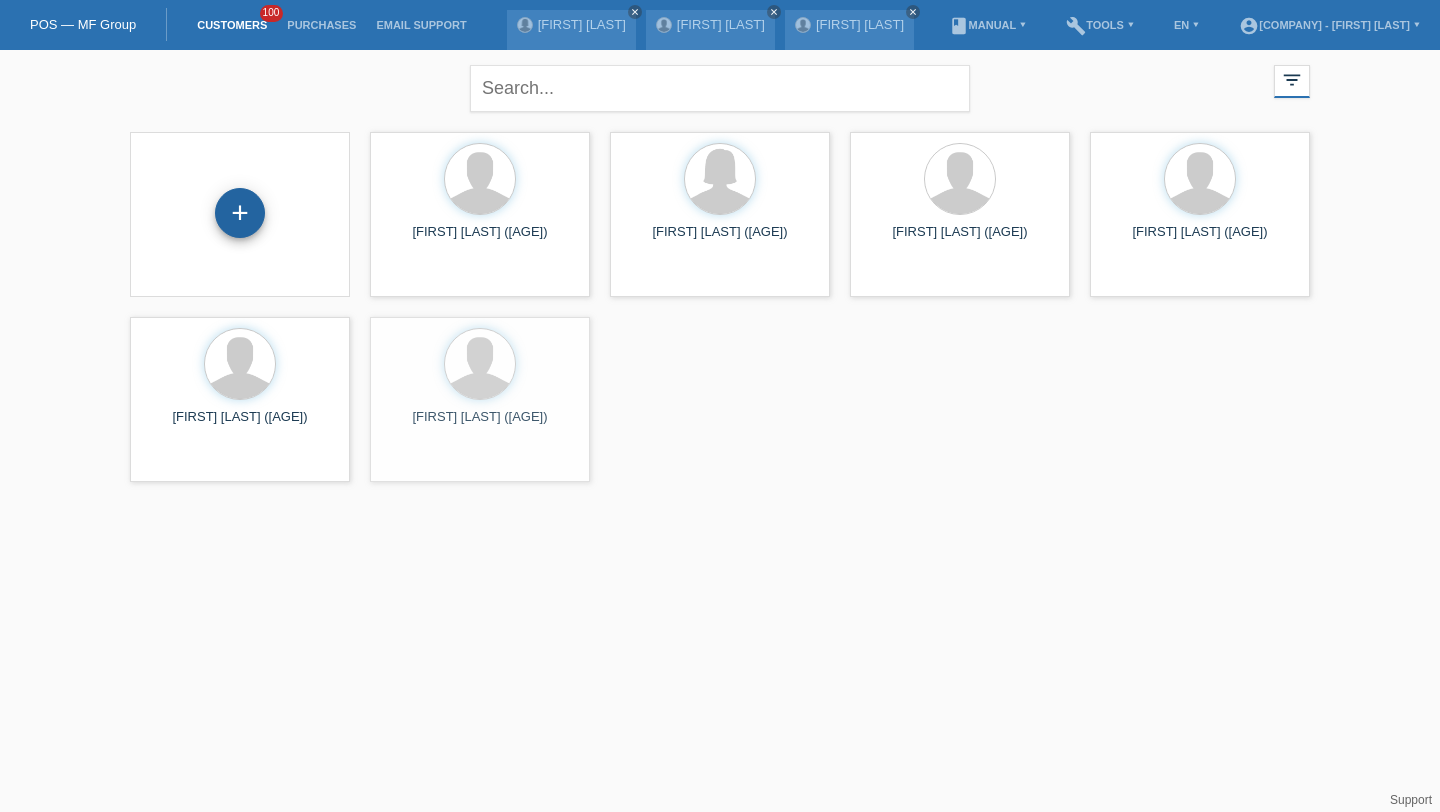 click on "+" at bounding box center [240, 213] 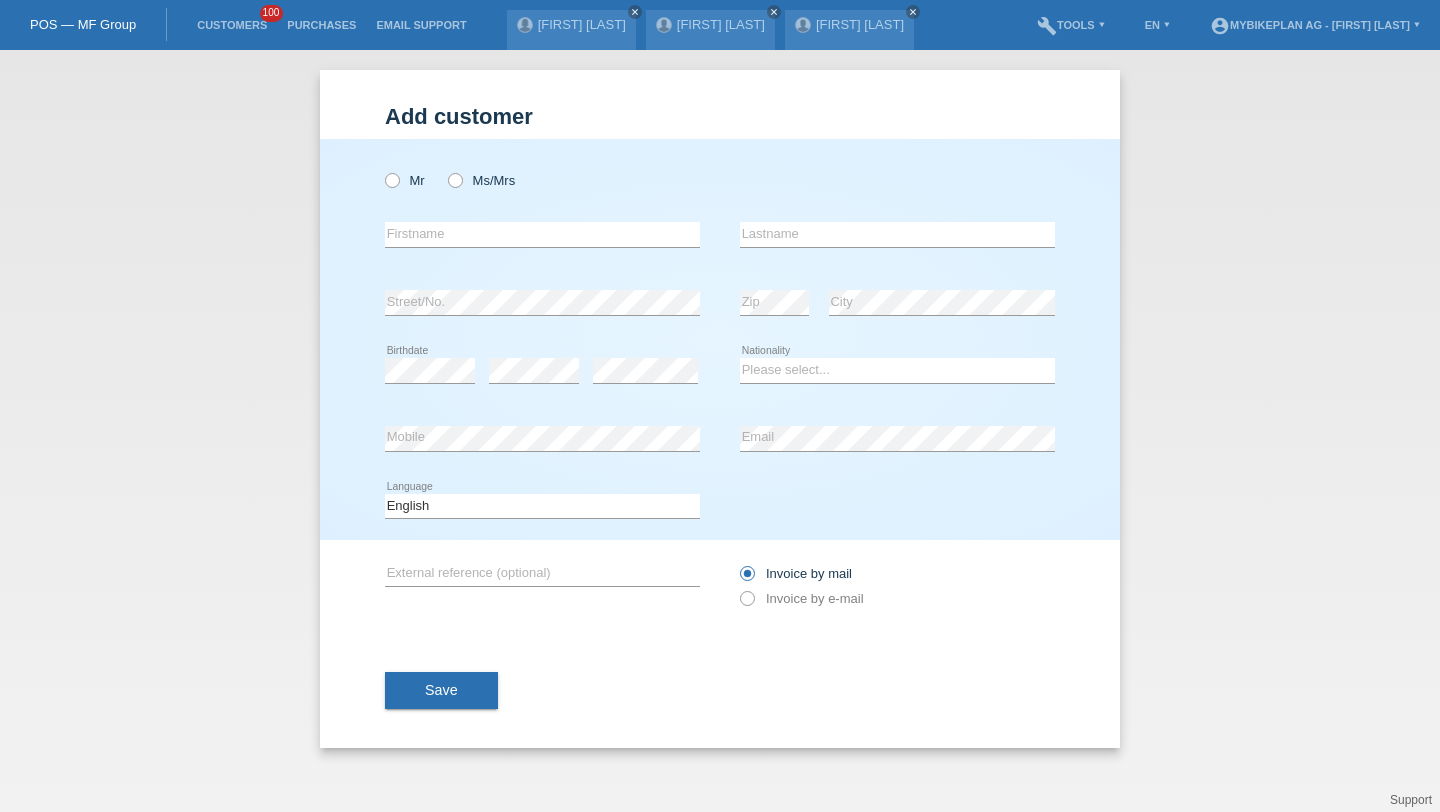 scroll, scrollTop: 0, scrollLeft: 0, axis: both 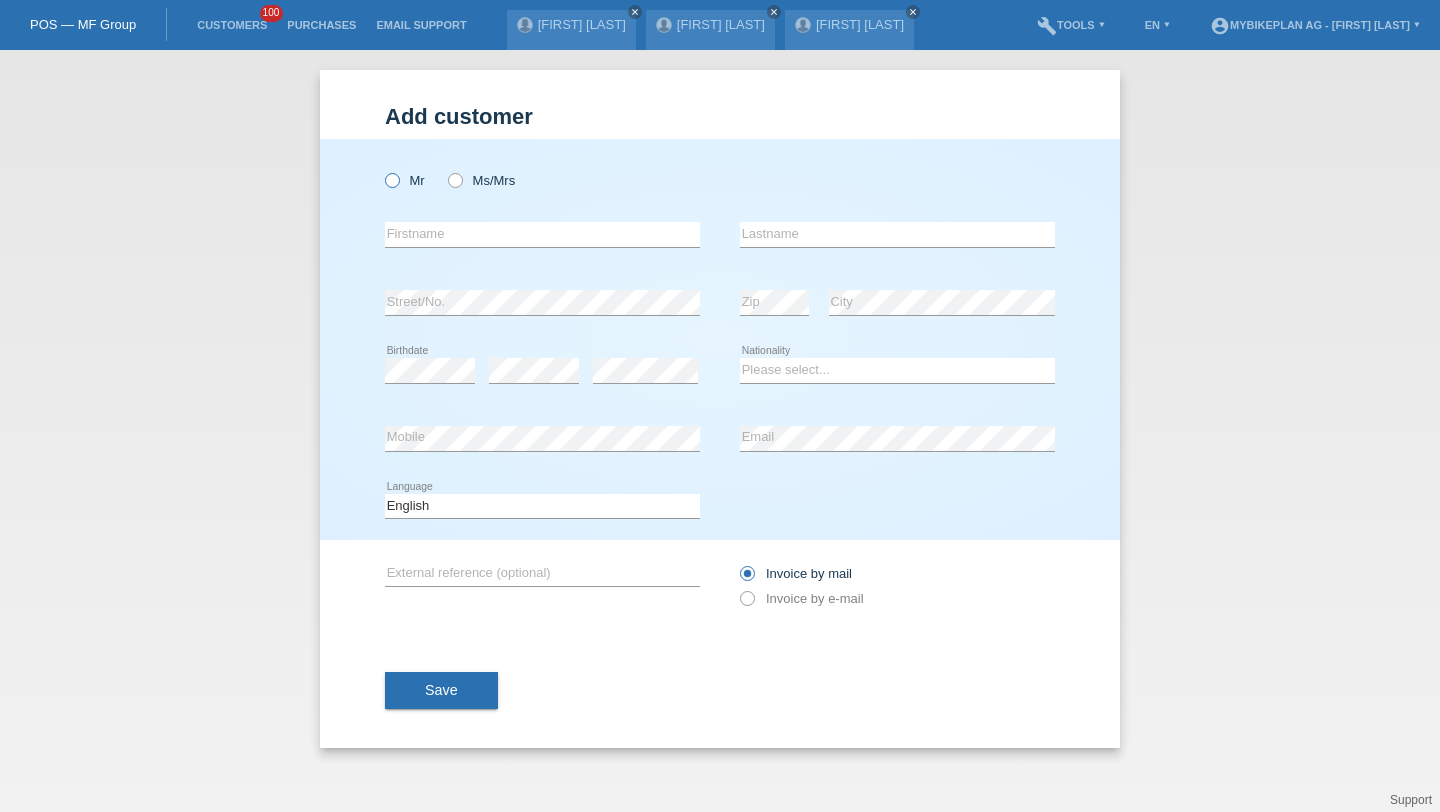 click at bounding box center (382, 170) 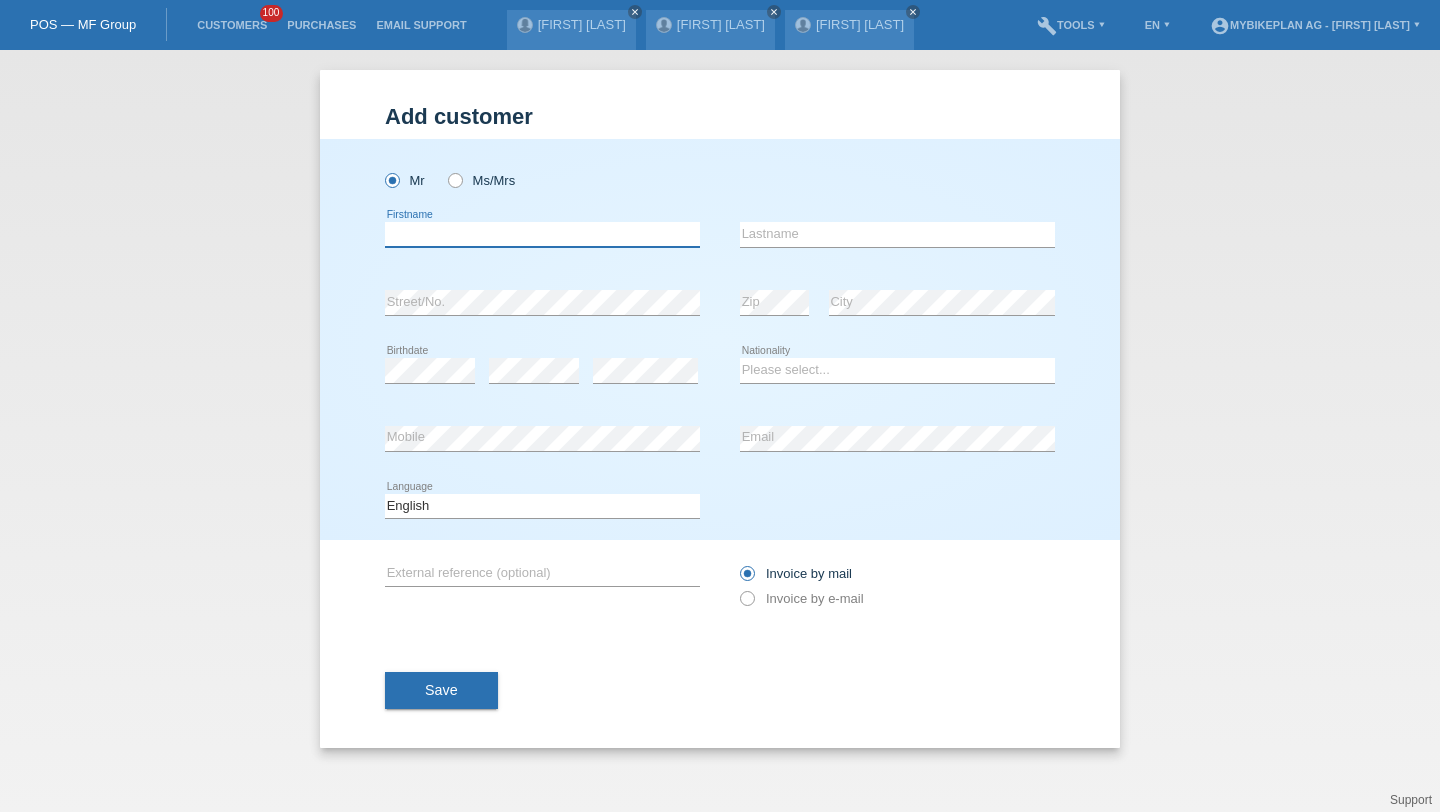 click at bounding box center [542, 234] 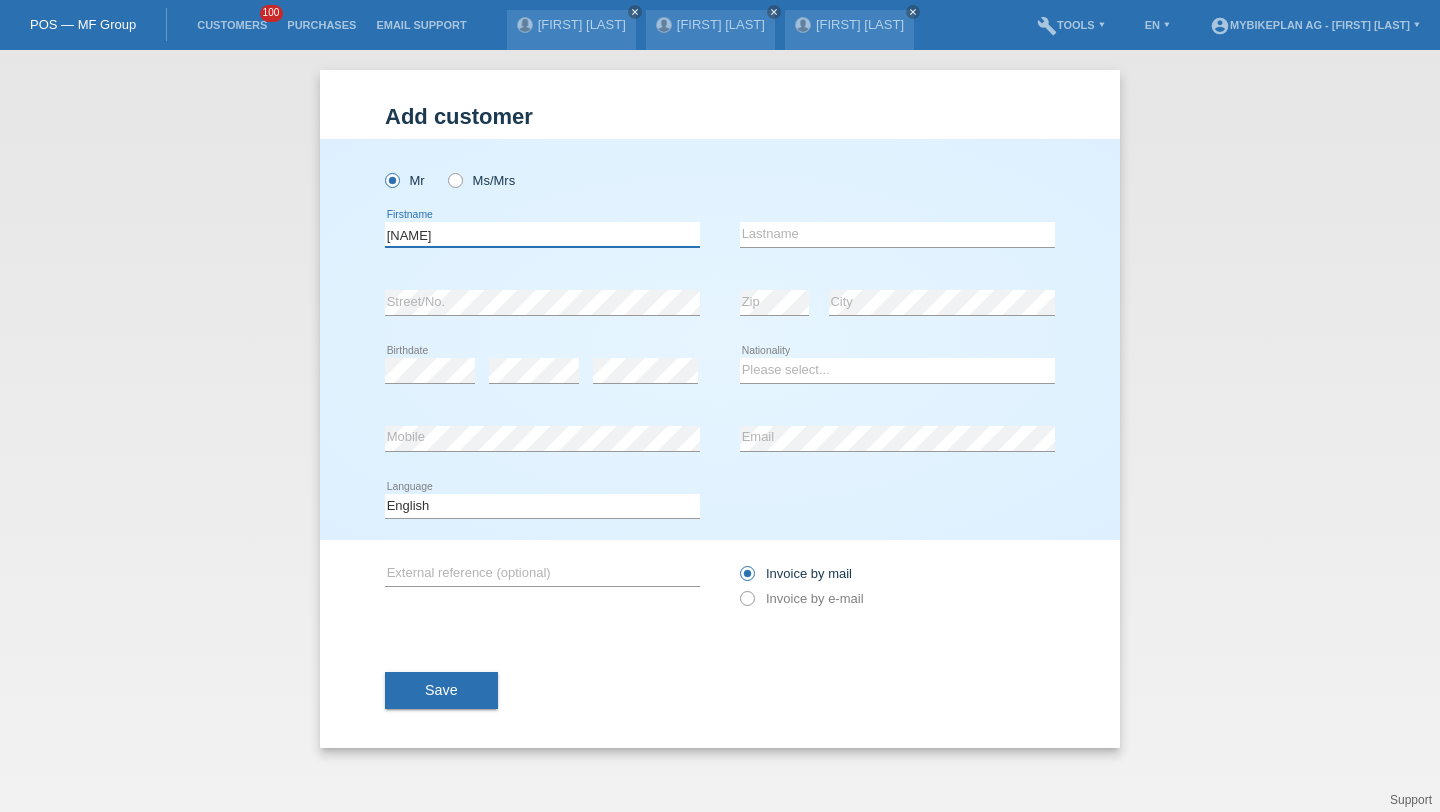type on "Anojan" 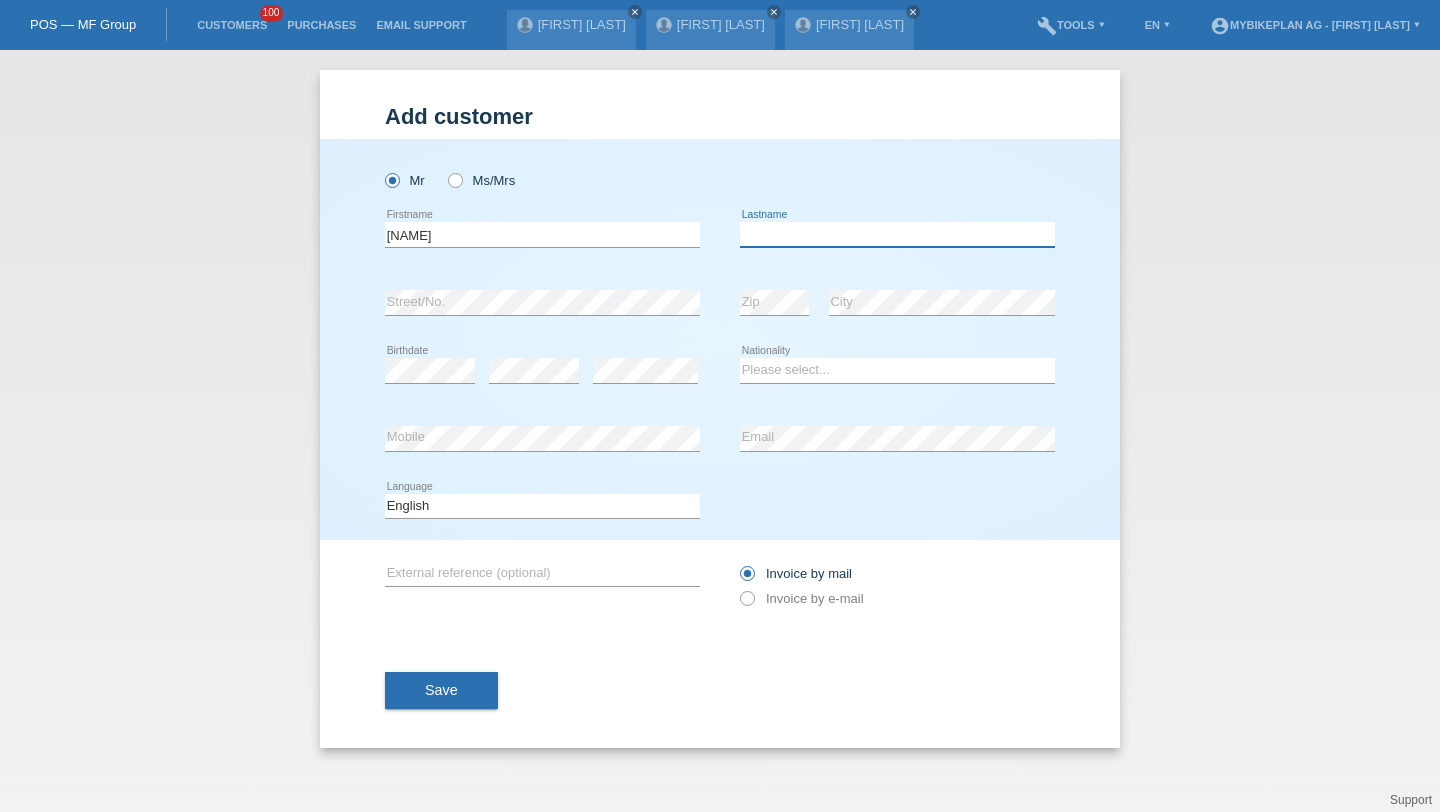 paste on "Akilan" 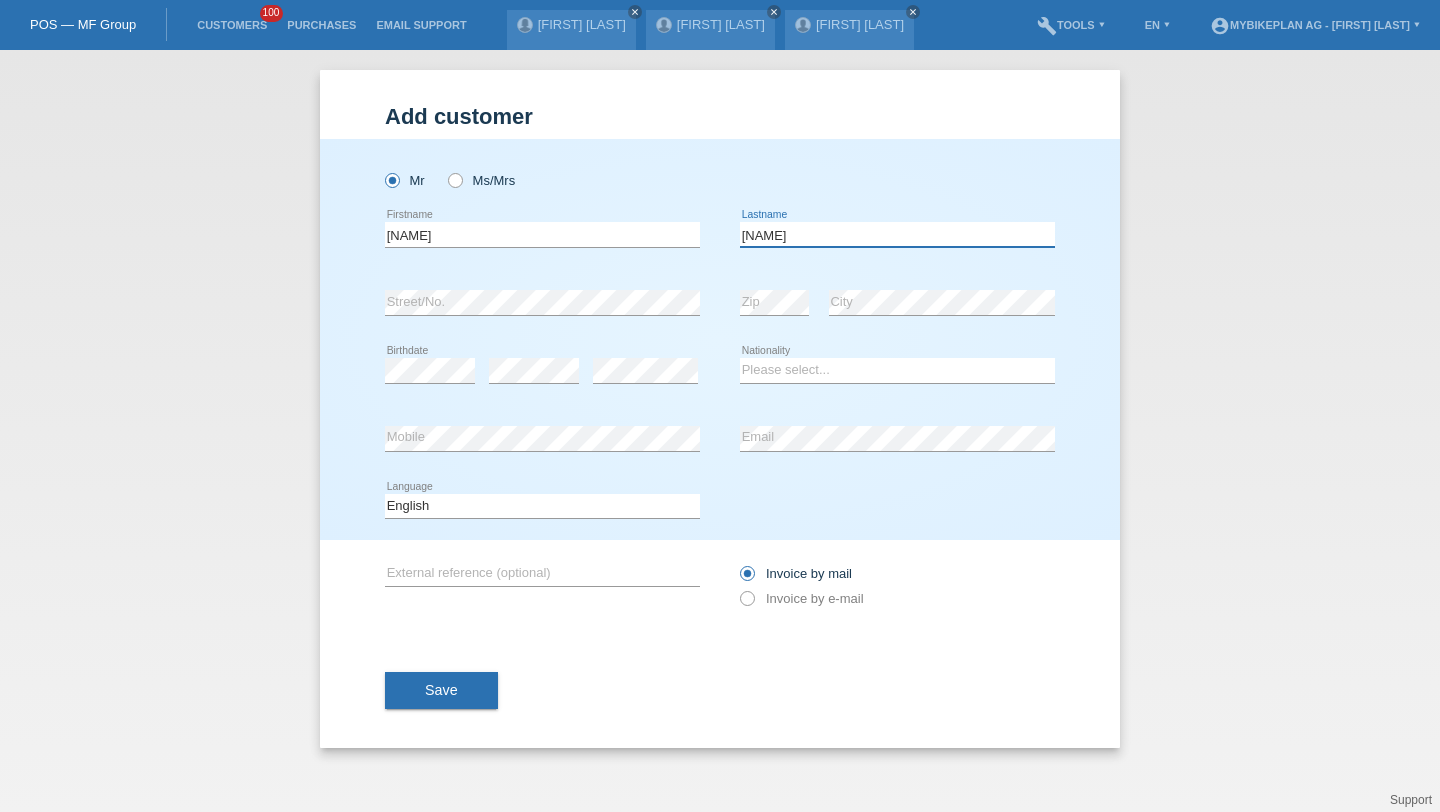type on "Akilan" 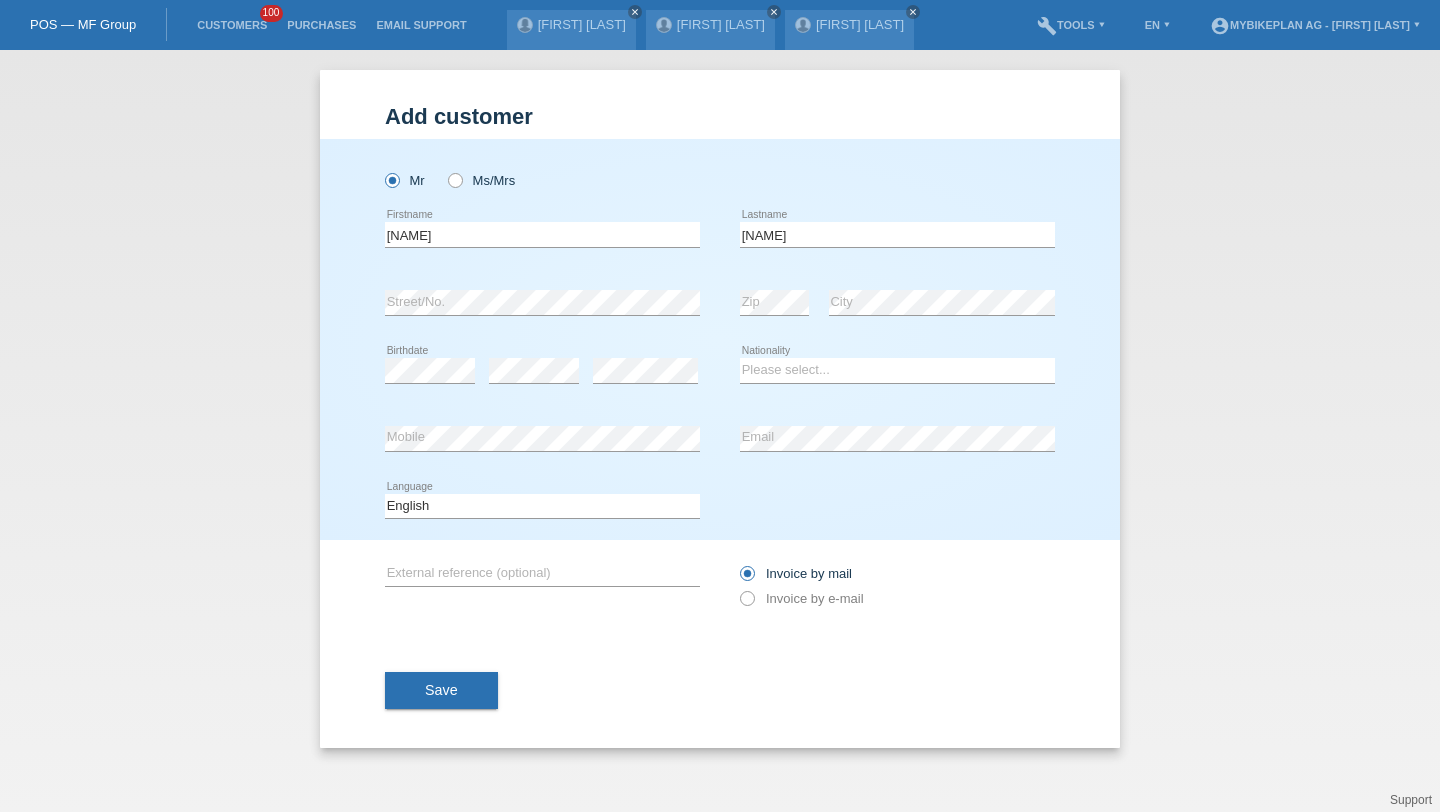 click on "Please select...
Switzerland
Austria
Germany
Liechtenstein
------------
Afghanistan
Åland Islands
Albania
Algeria
American Samoa Andorra Chad" at bounding box center (897, 371) 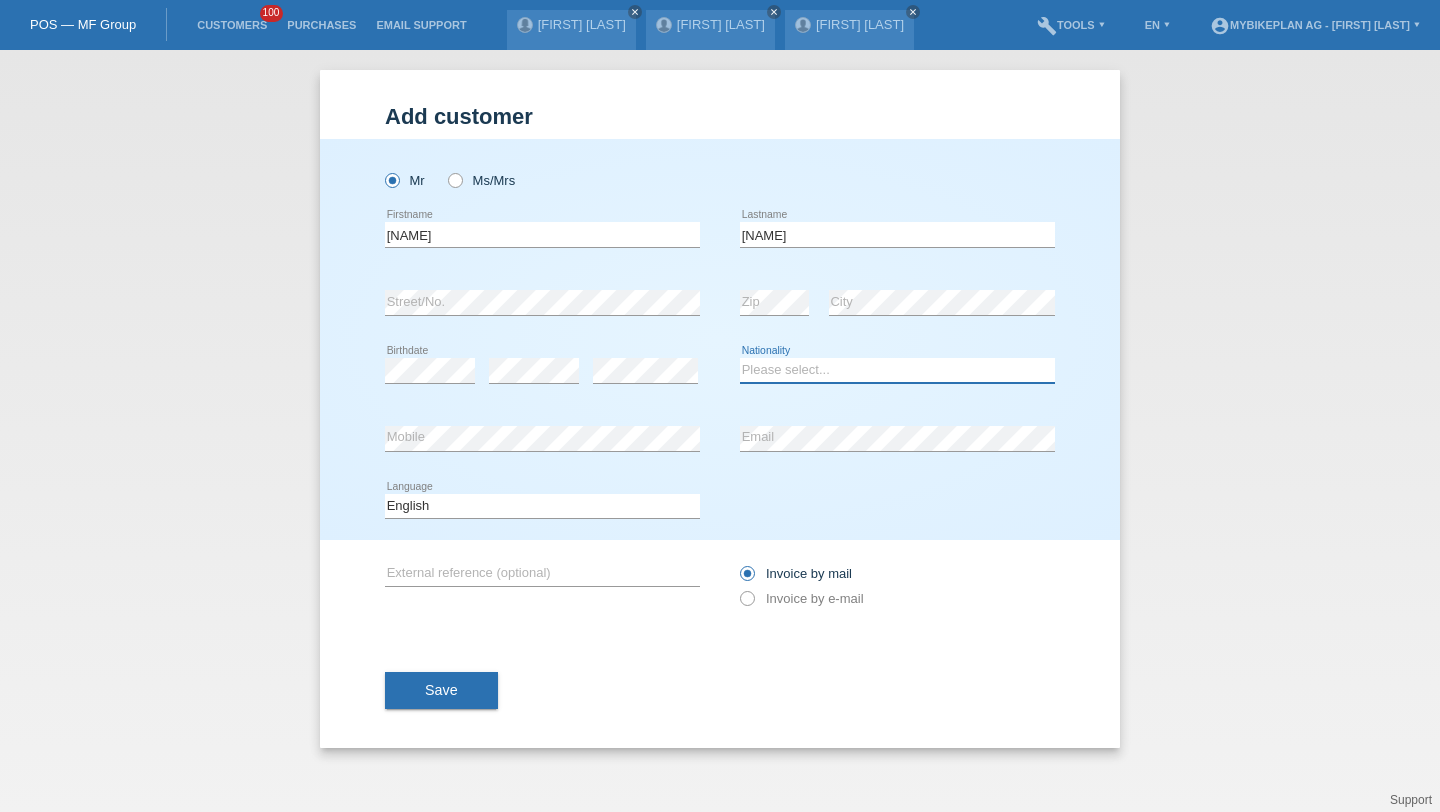 click on "Please select...
Switzerland
Austria
Germany
Liechtenstein
------------
Afghanistan
Åland Islands
Albania
Algeria
American Samoa Andorra Angola Anguilla Antarctica Antigua and Barbuda Argentina Armenia" at bounding box center [897, 370] 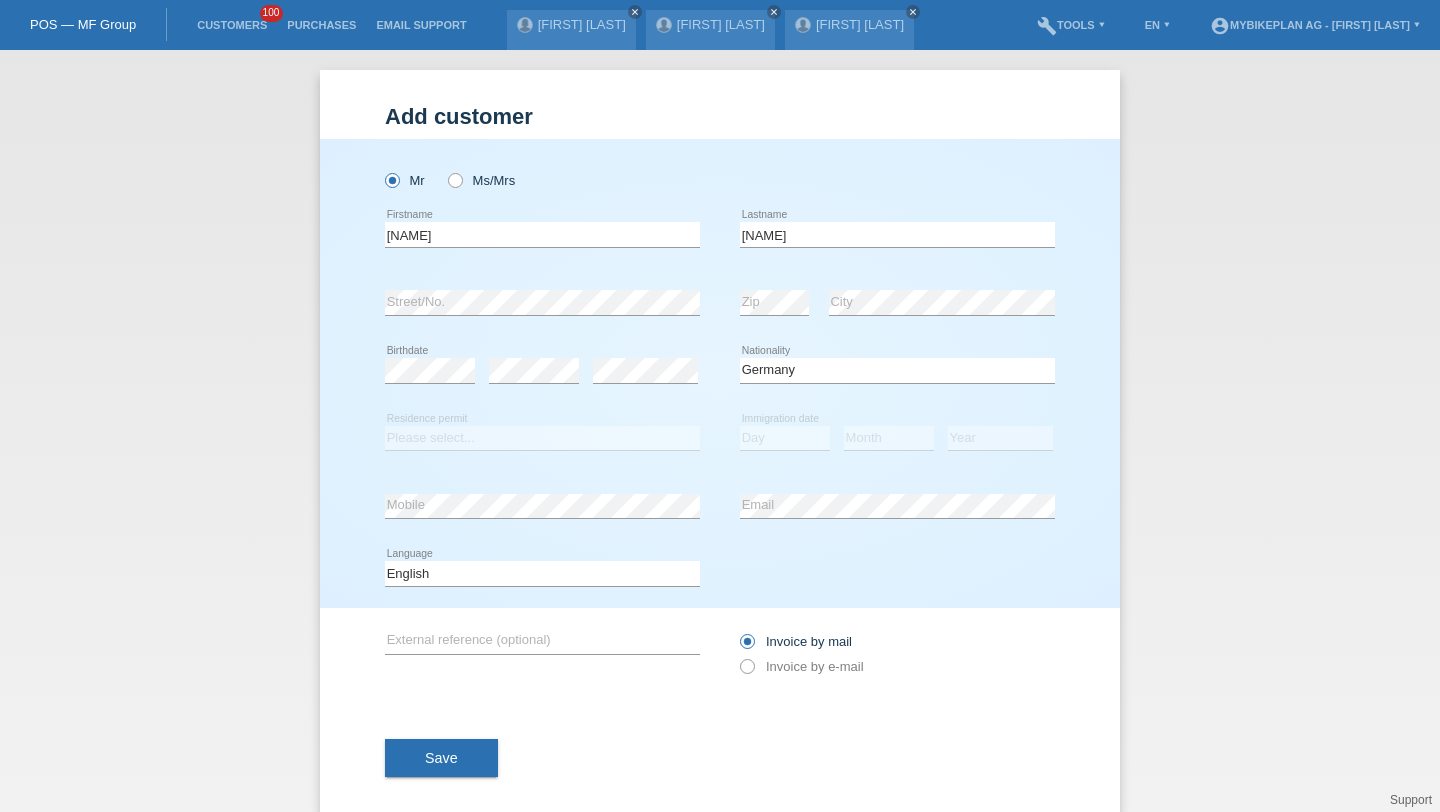 click at bounding box center (542, 450) 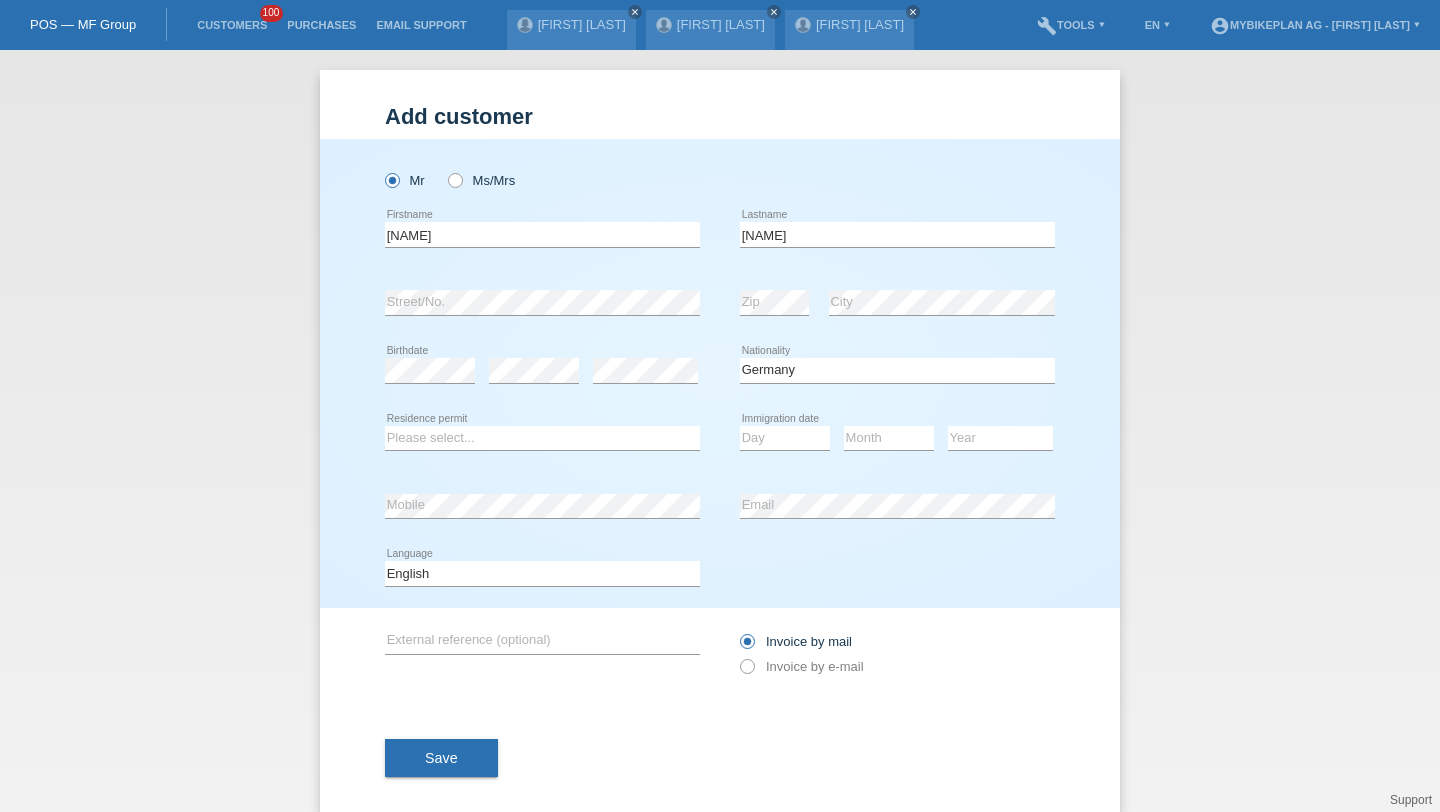 click at bounding box center (542, 450) 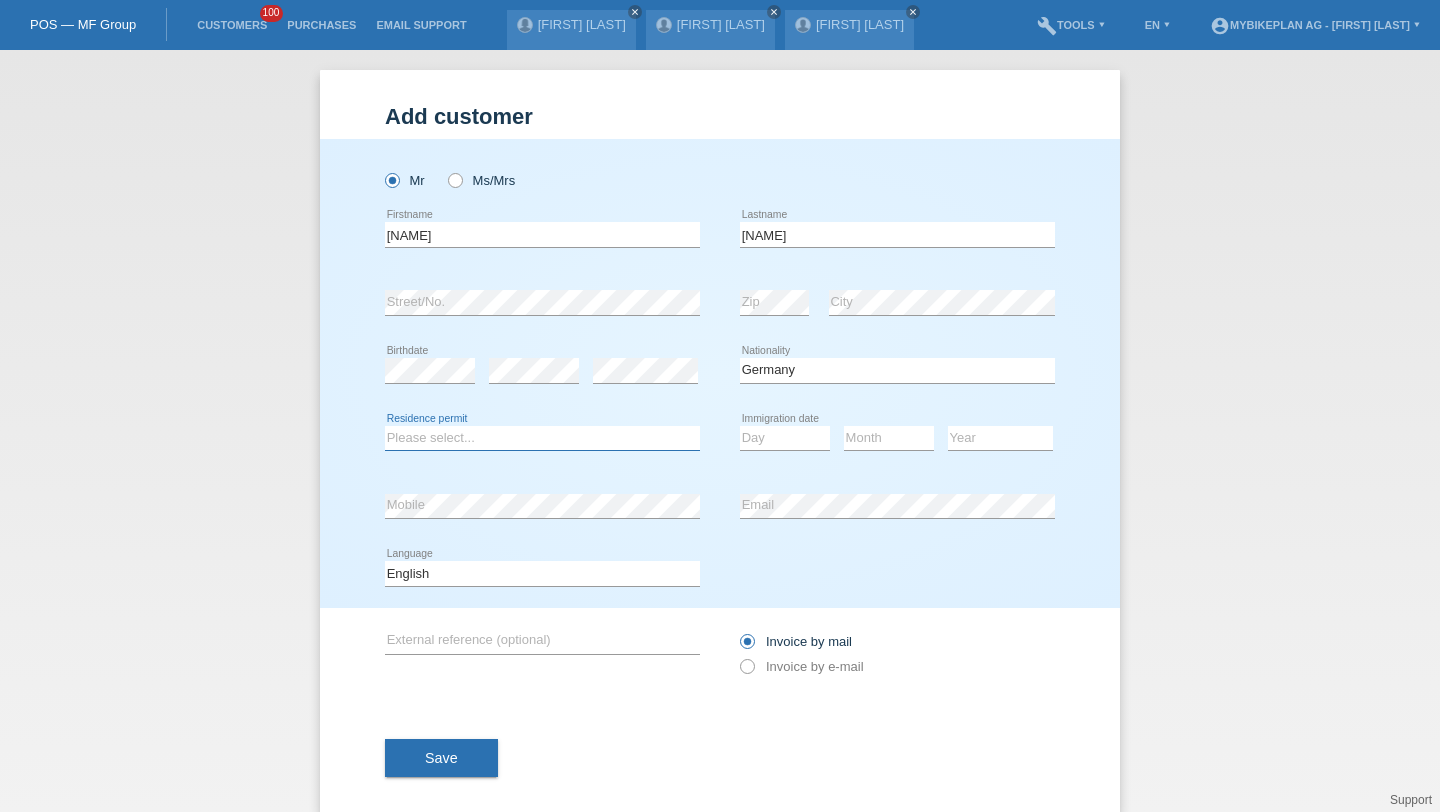 click on "Please select...
C
B
B - Refugee status
Other" at bounding box center [542, 438] 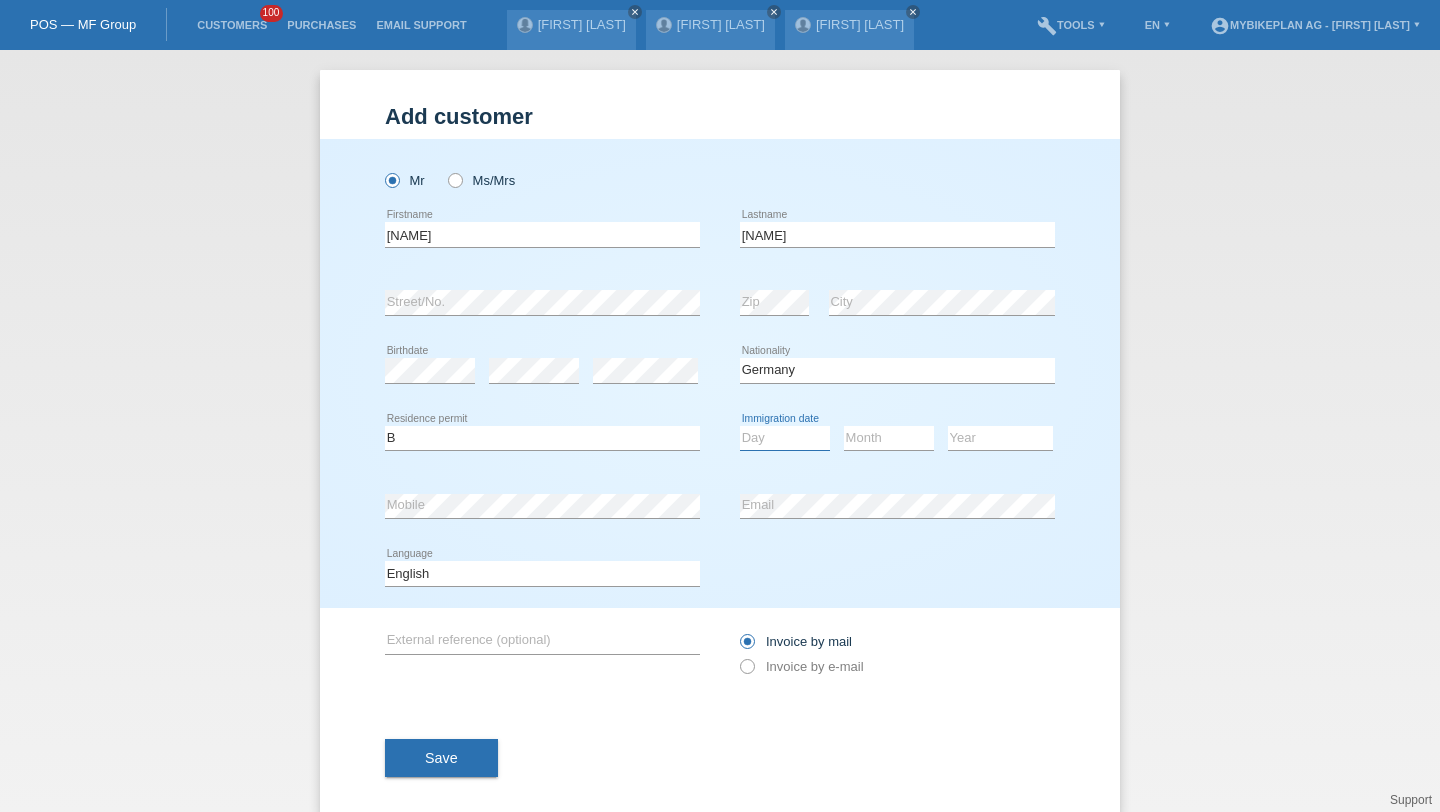 click on "Day
01
02
03
04
05
06
07
08
09
10 11" at bounding box center (785, 438) 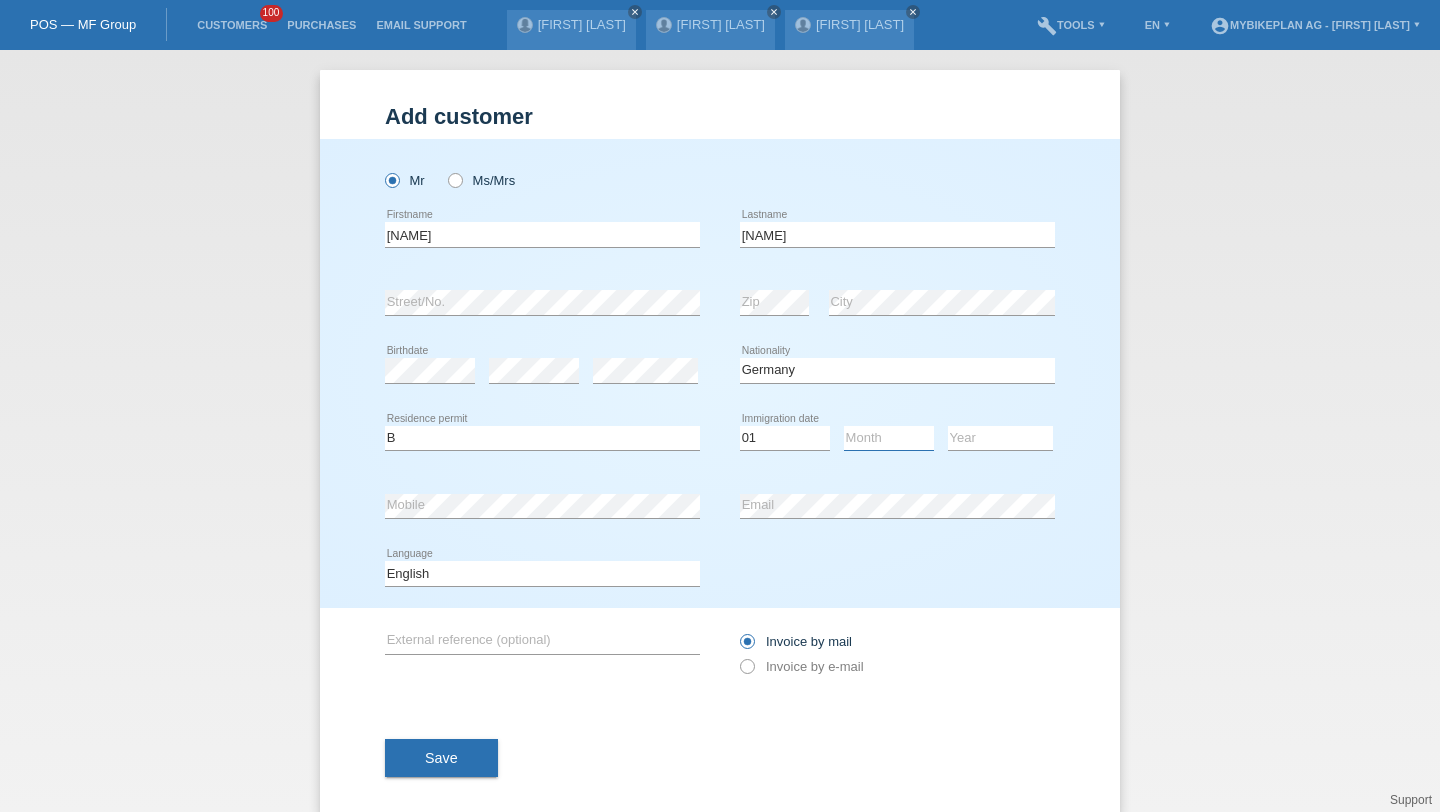 click on "Month
01
02
03
04
05
06
07
08
09
10 11" at bounding box center [889, 438] 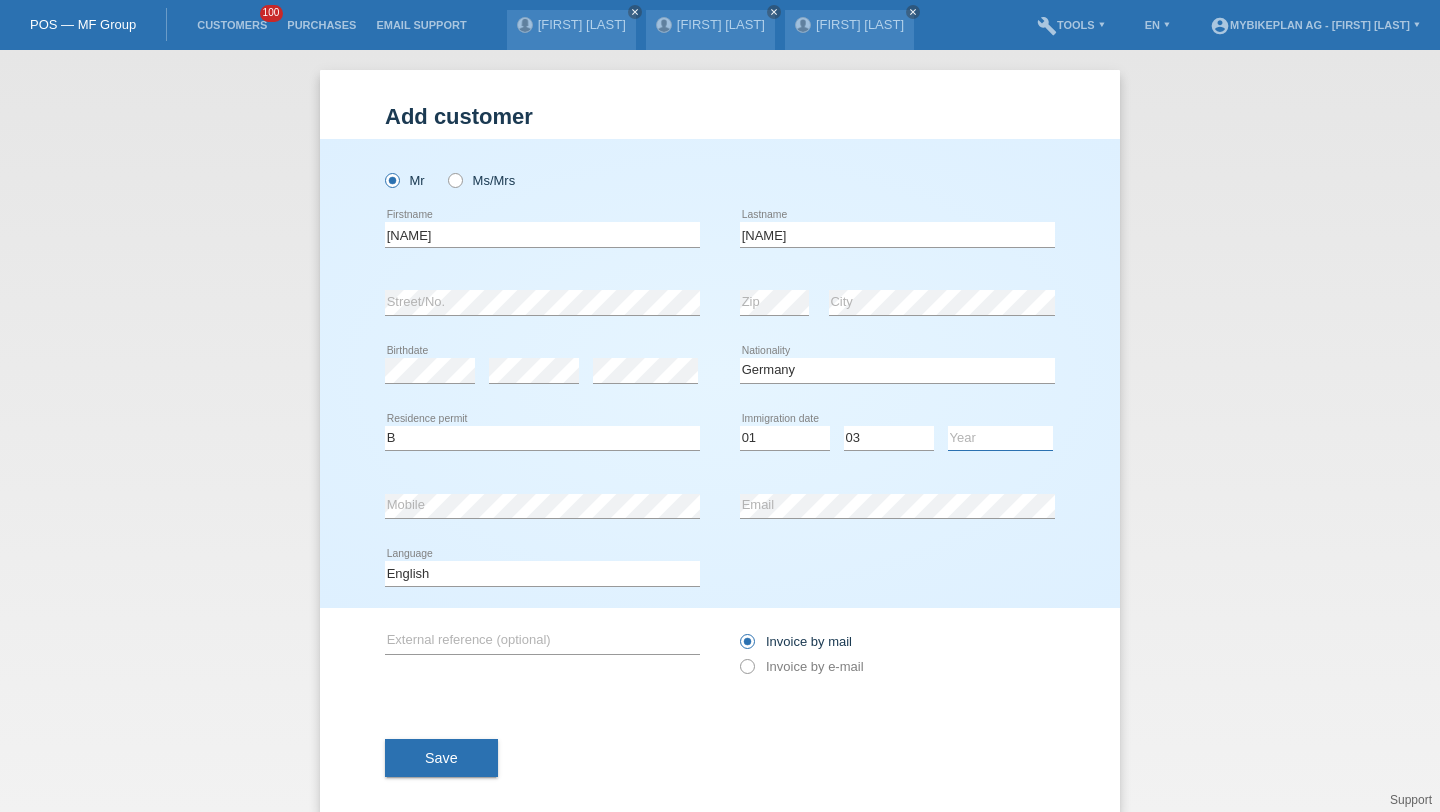 click on "Year
2025
2024
2023
2022
2021
2020
2019
2018
2017 2016 2015 2014 2013 2012 2011 2010 2009 2008 2007 2006 2005 2004 2003 2002 2001" at bounding box center (1000, 438) 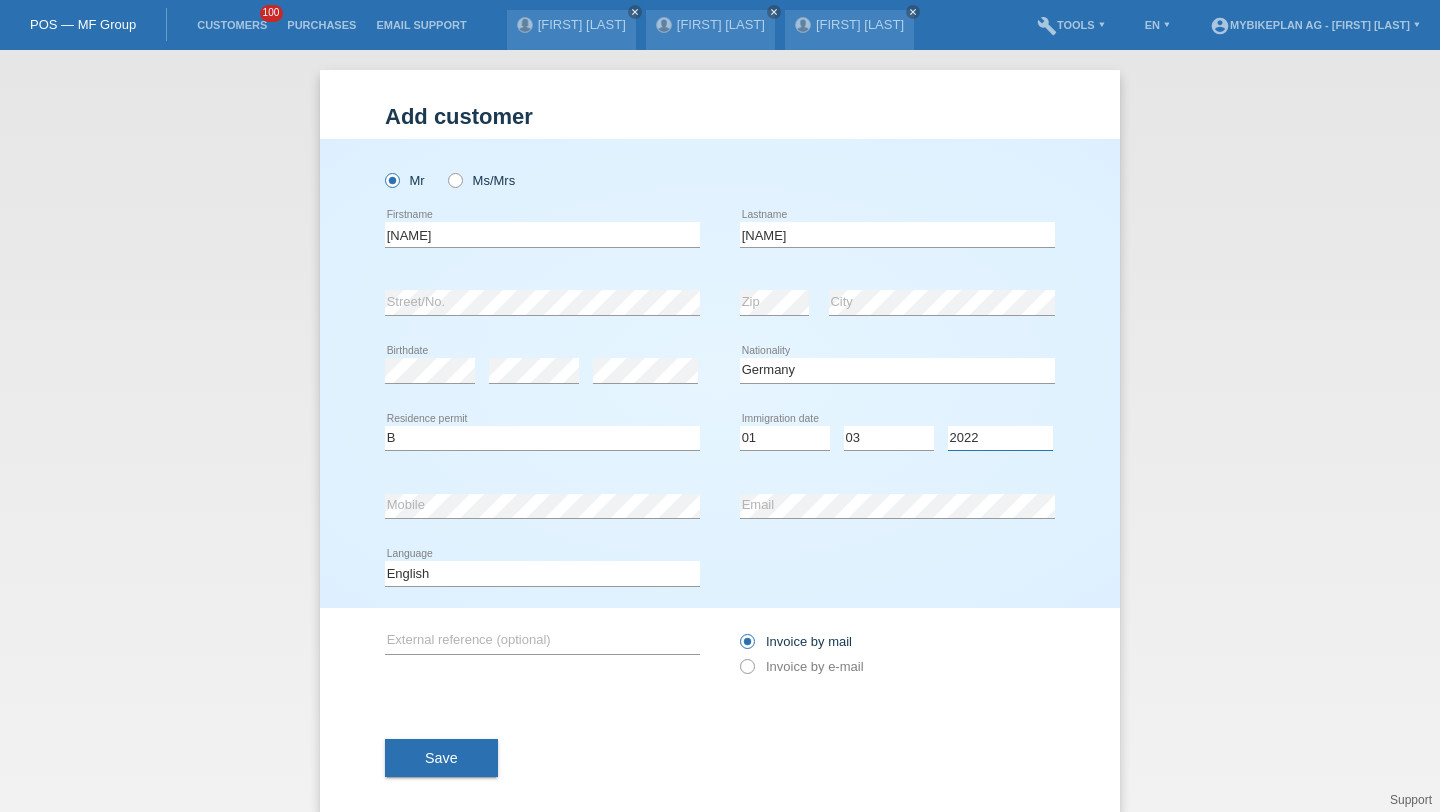 click on "Year
2025
2024
2023
2022
2021
2020
2019
2018
2017 2016 2015 2014 2013 2012 2011 2010 2009 2008 2007 2006 2005 2004 2003 2002 2001" at bounding box center (1000, 438) 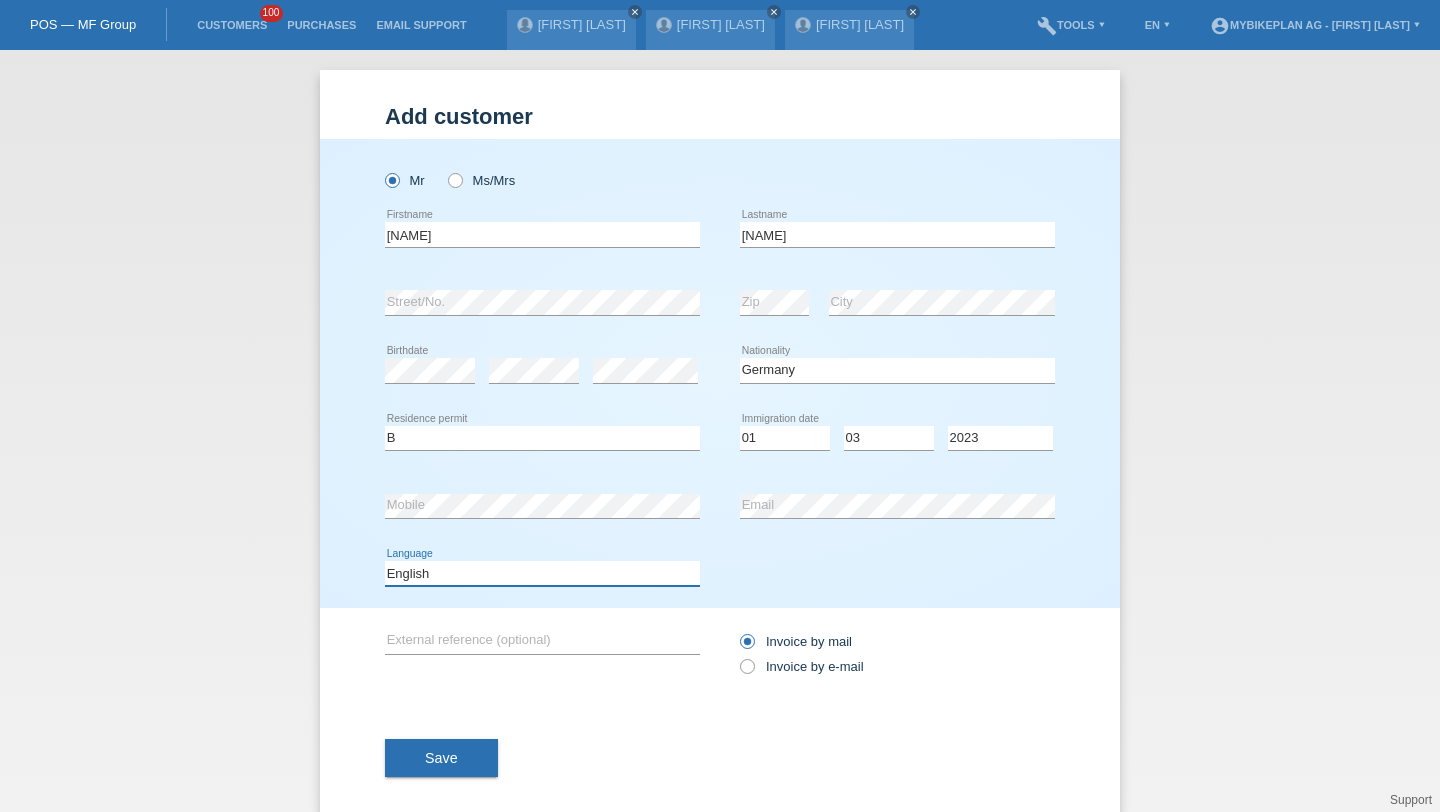 click on "Deutsch
Français
Italiano
English" at bounding box center [542, 573] 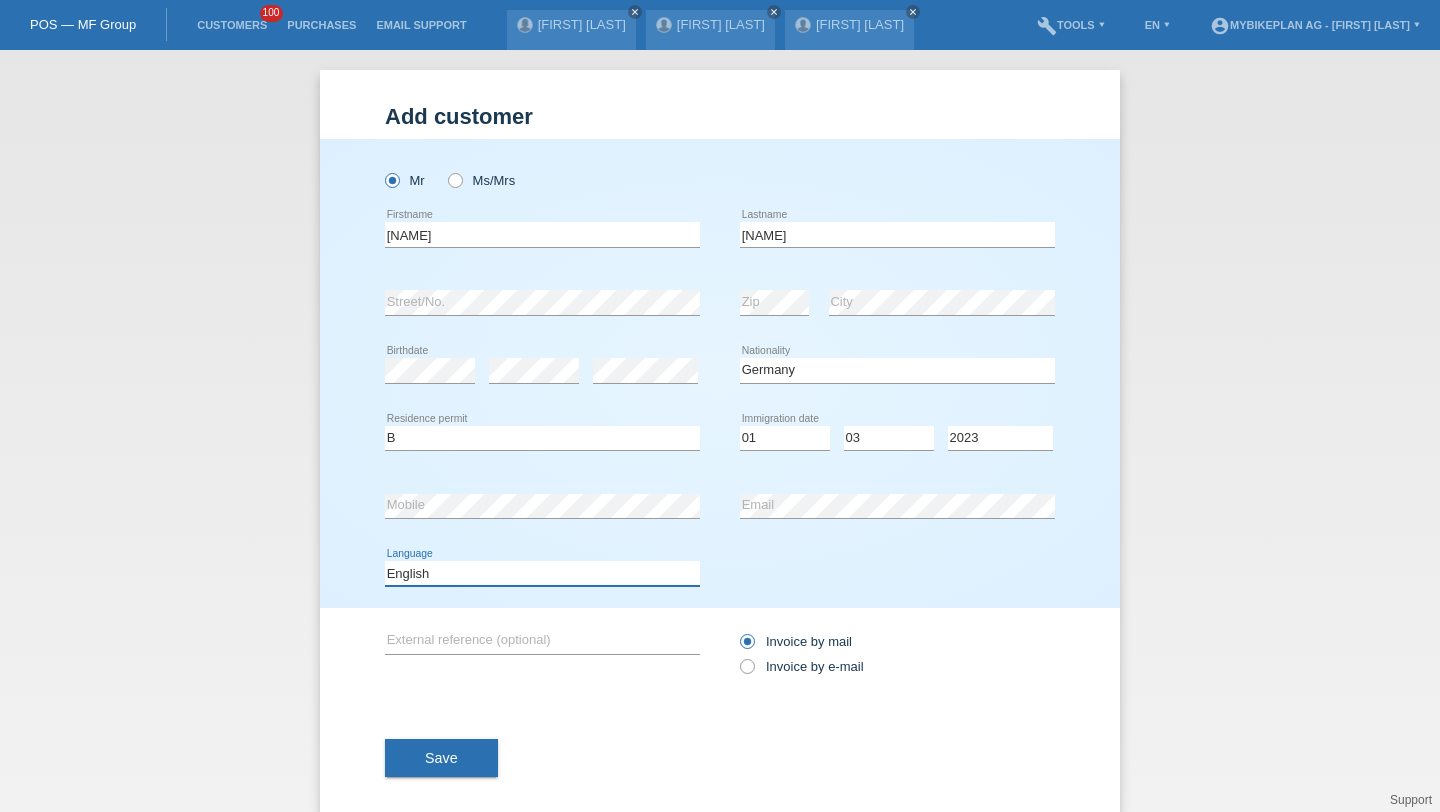 select on "de" 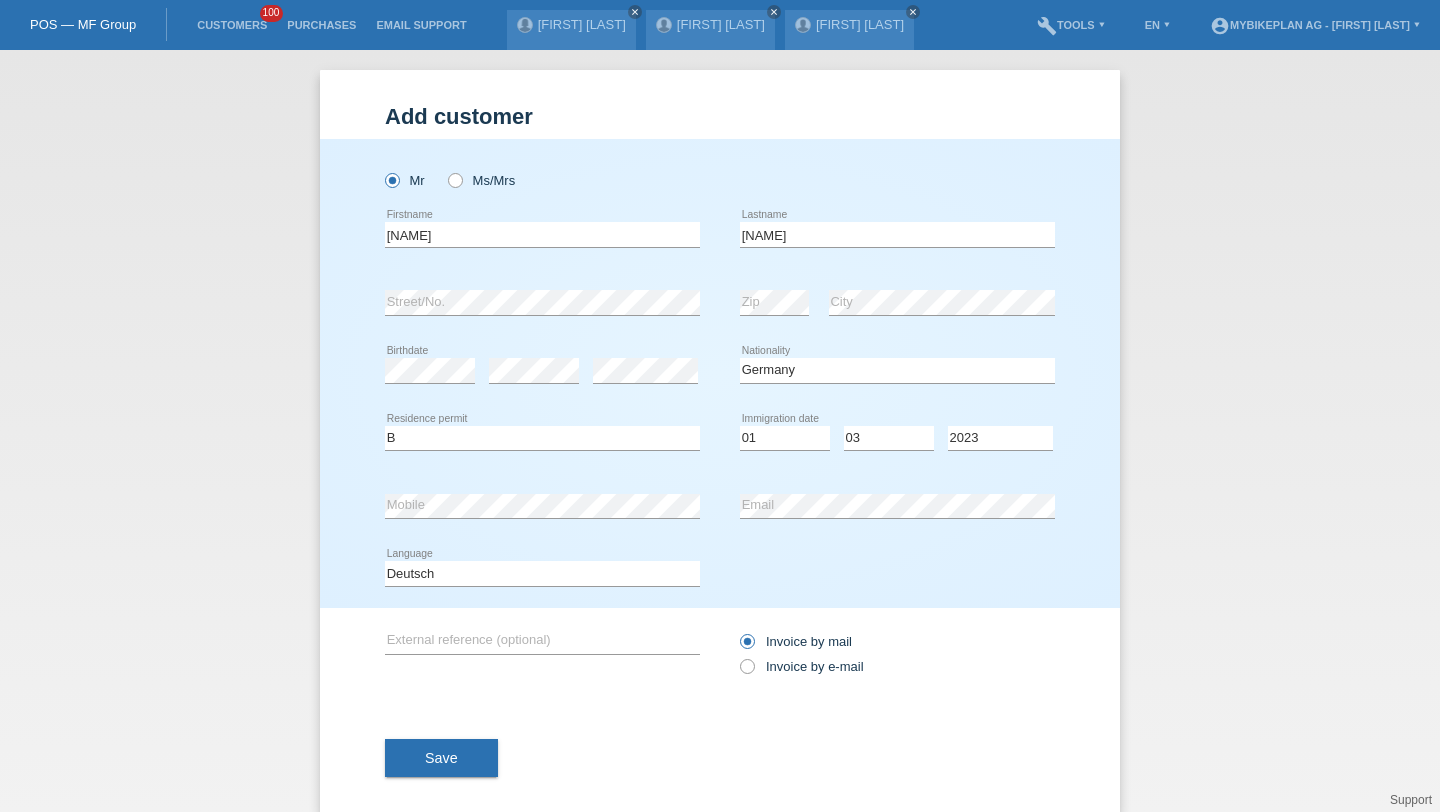 click on "Invoice by mail
Invoice by e-mail" at bounding box center [897, 654] 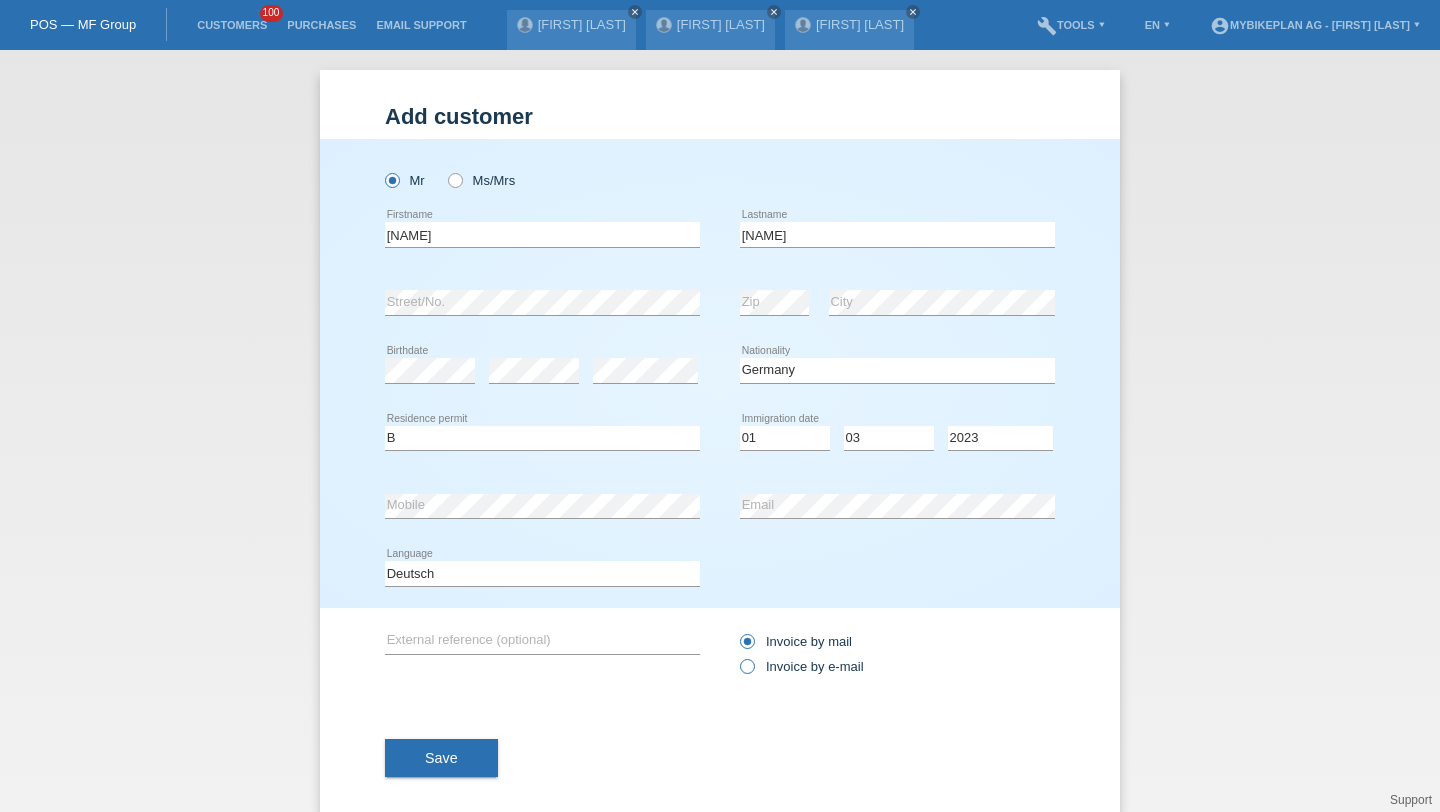 click on "Invoice by e-mail" at bounding box center [802, 666] 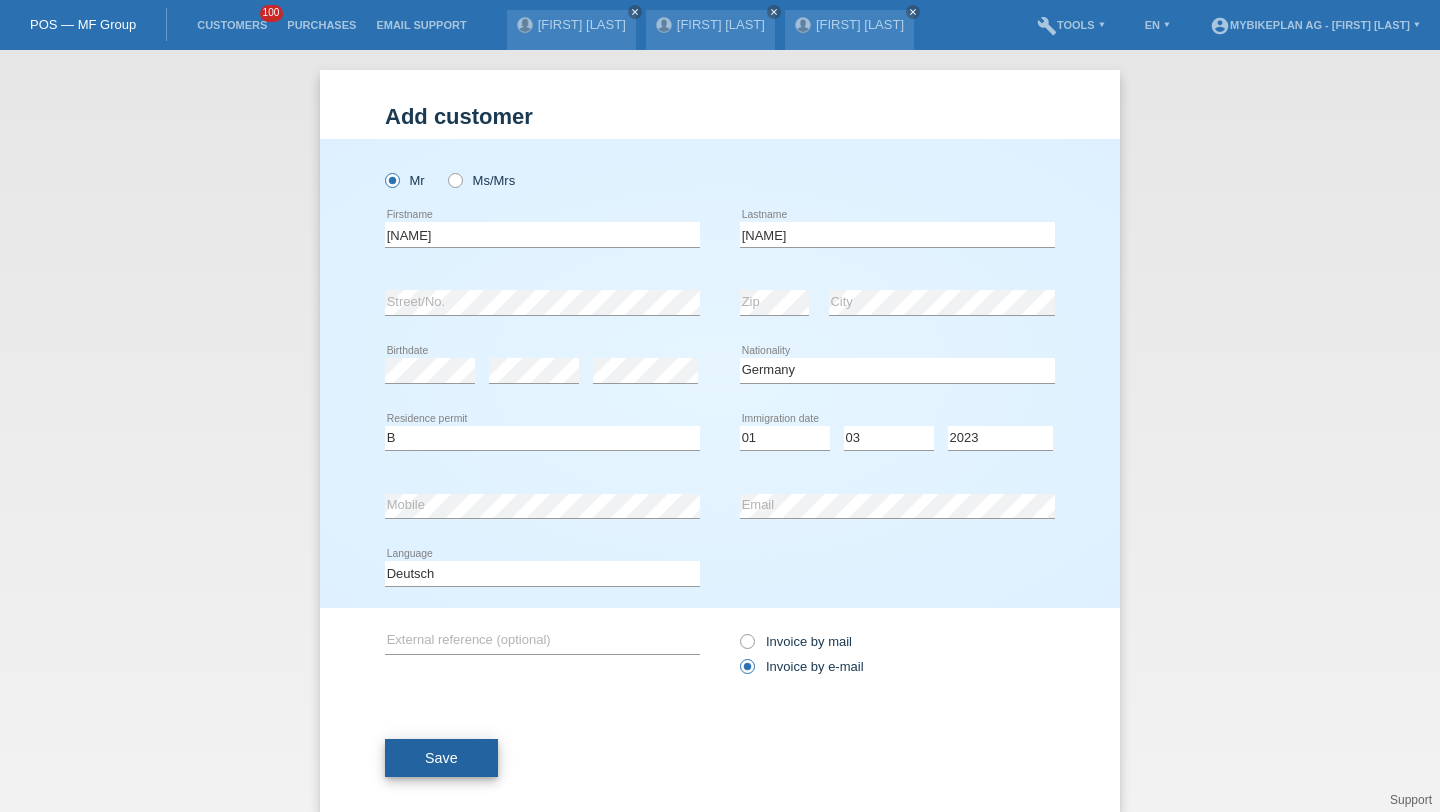 click on "Save" at bounding box center (441, 758) 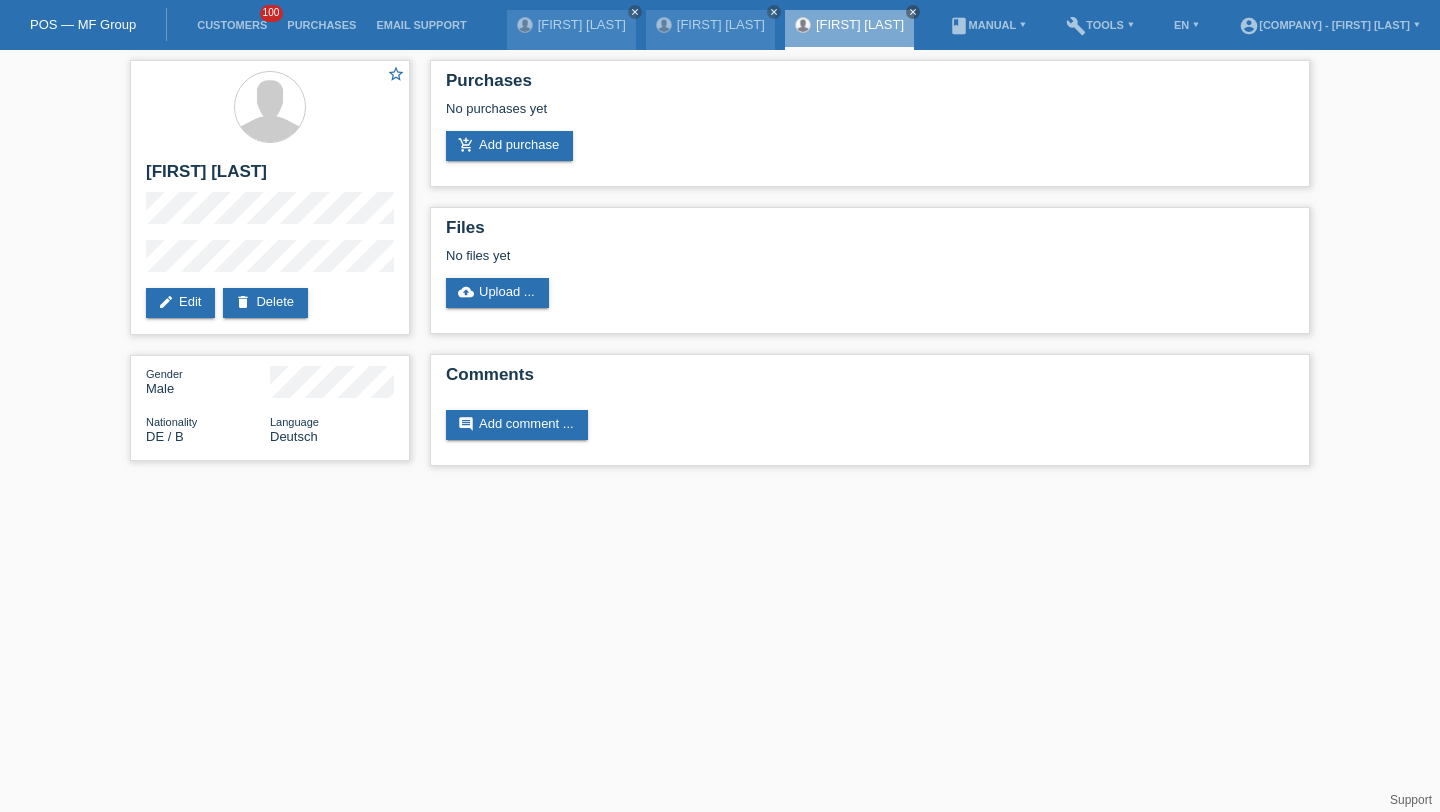 scroll, scrollTop: 0, scrollLeft: 0, axis: both 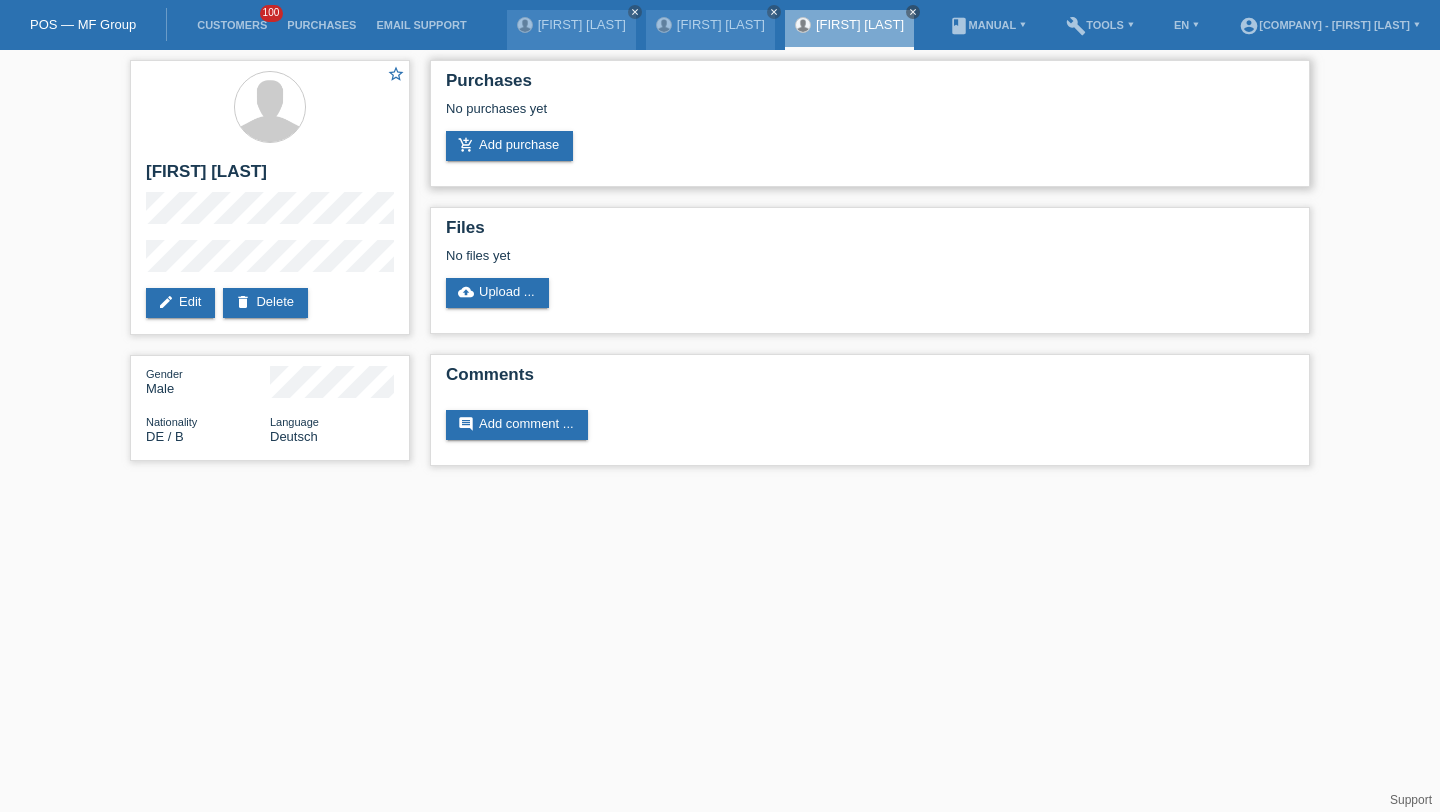 click on "Purchases
No purchases yet
add_shopping_cart  Add purchase" at bounding box center (870, 123) 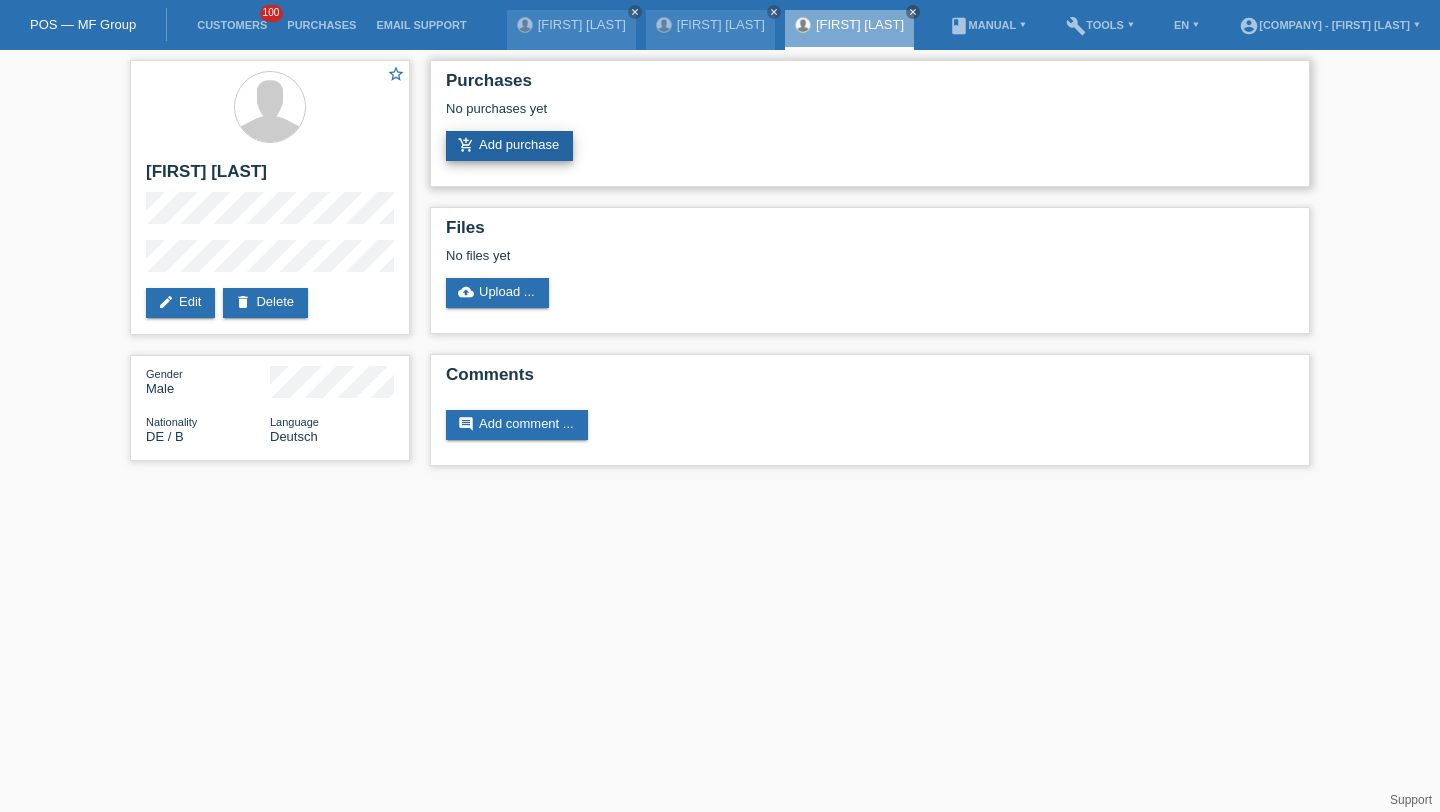 click on "add_shopping_cart  Add purchase" at bounding box center (509, 146) 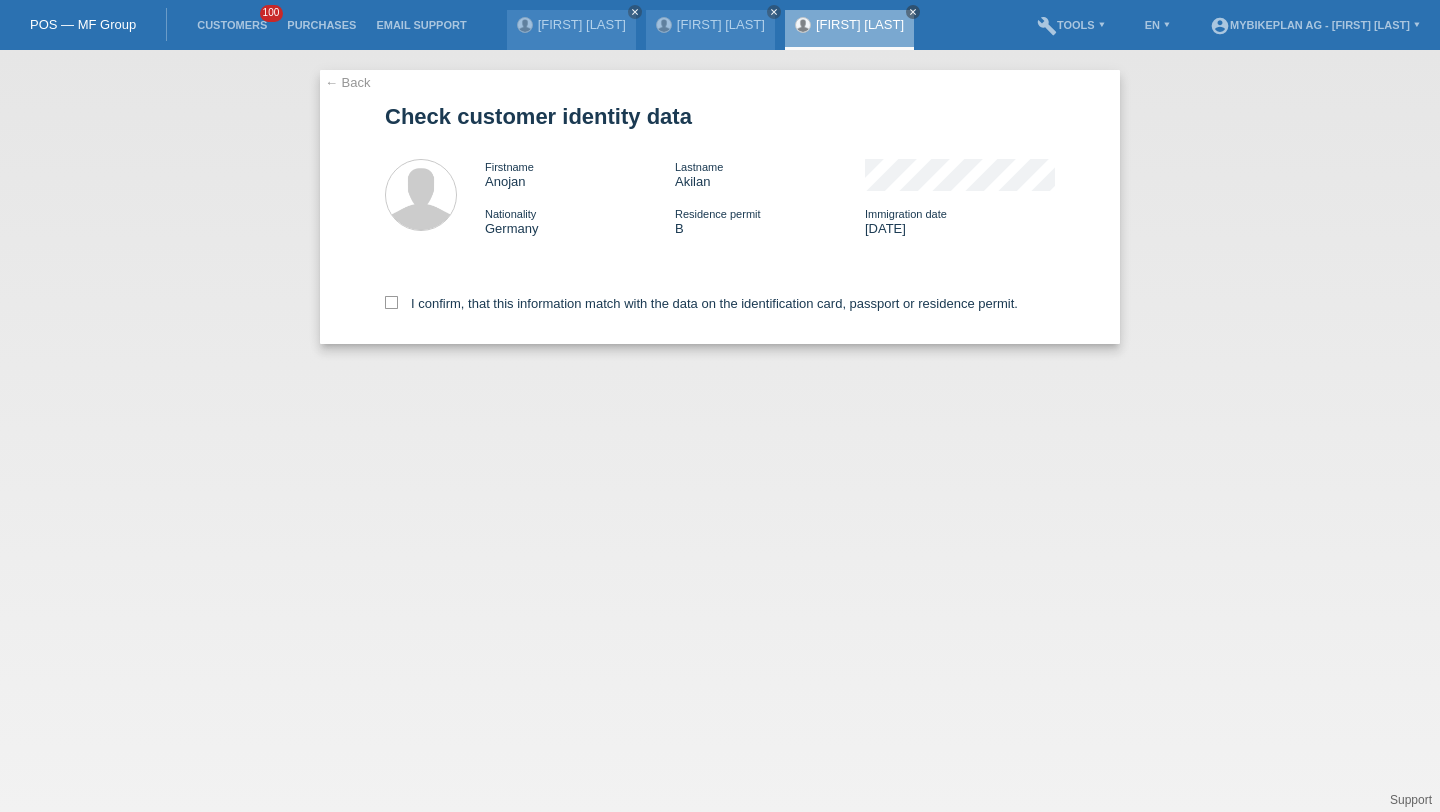 scroll, scrollTop: 0, scrollLeft: 0, axis: both 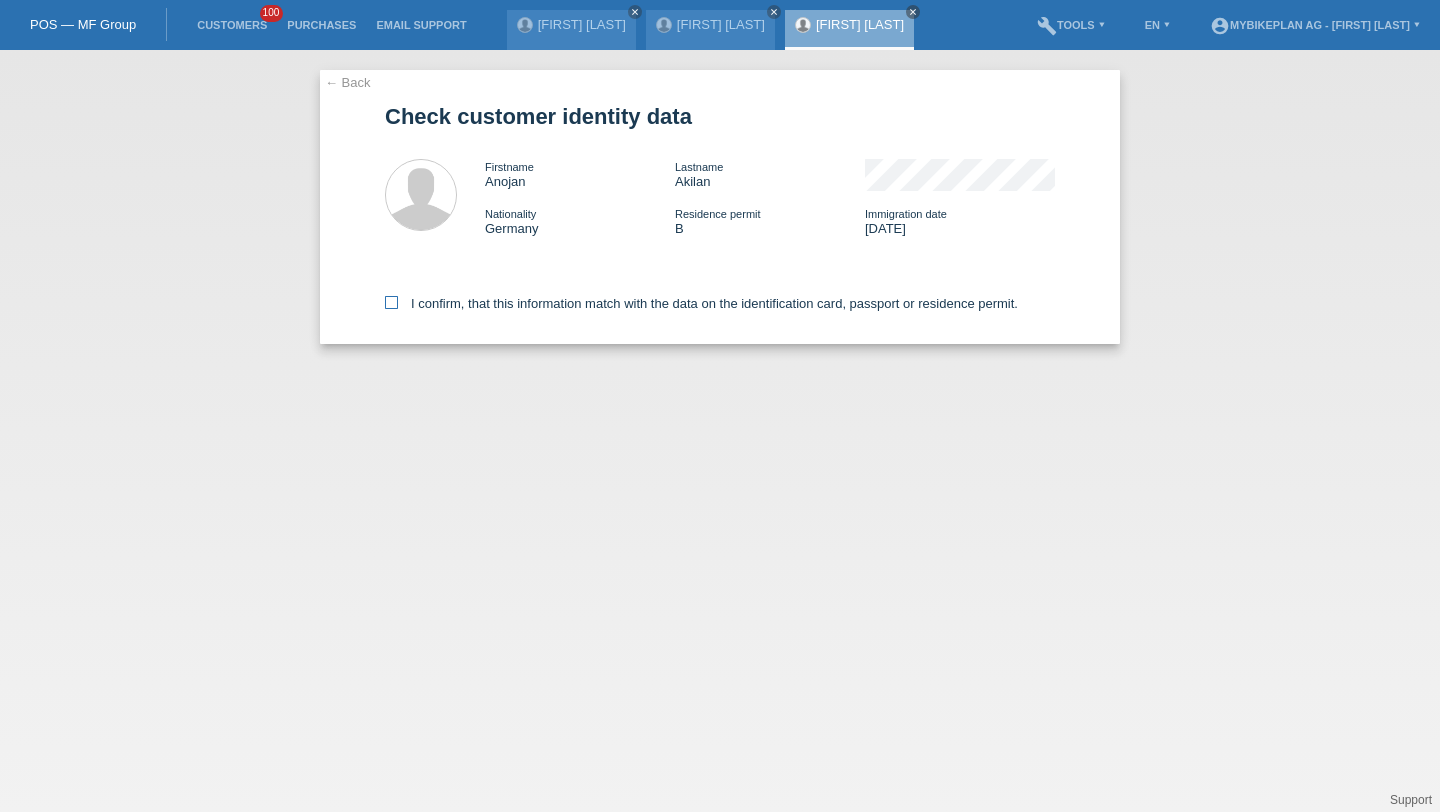 click on "I confirm, that this information match with the data on the identification card, passport or residence permit." at bounding box center [701, 303] 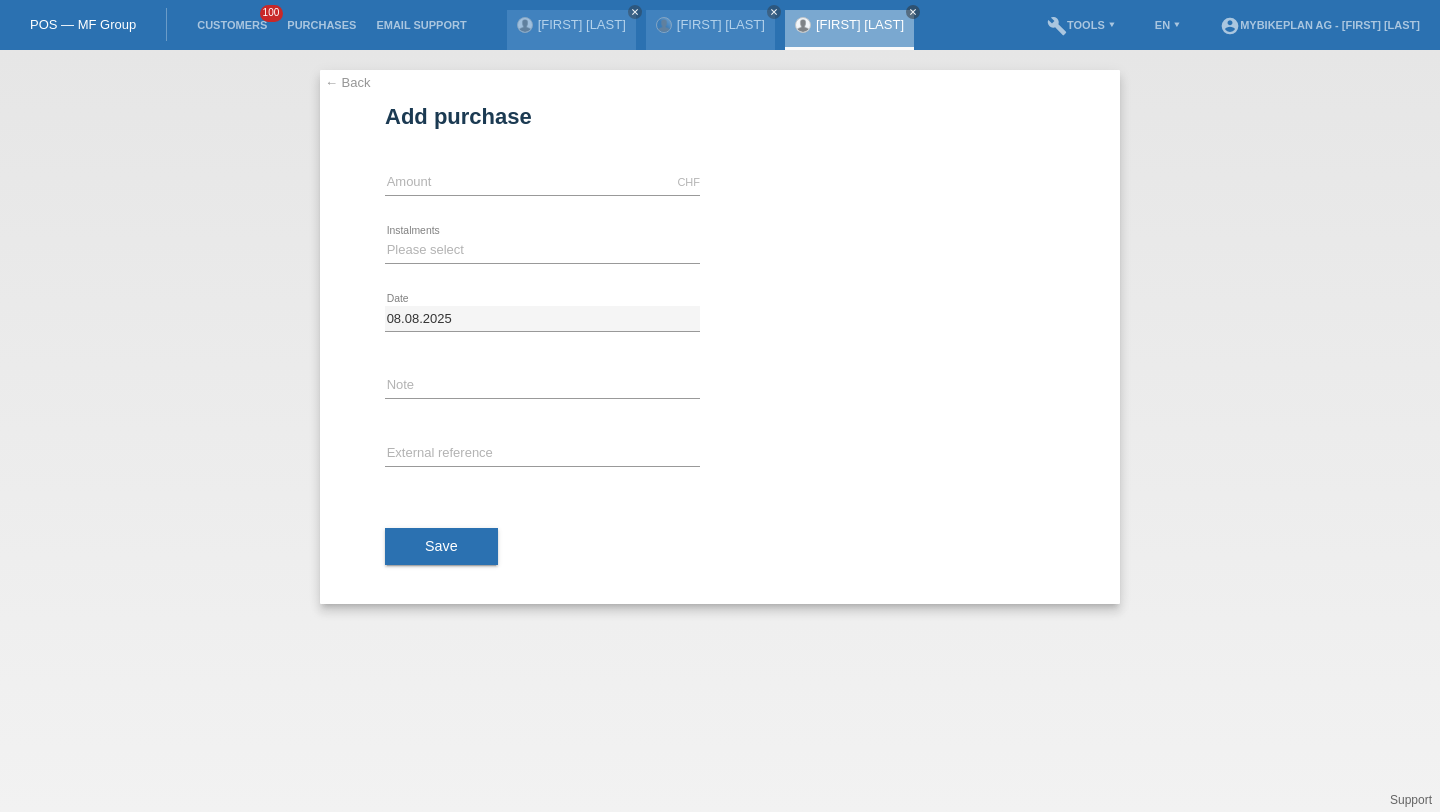scroll, scrollTop: 0, scrollLeft: 0, axis: both 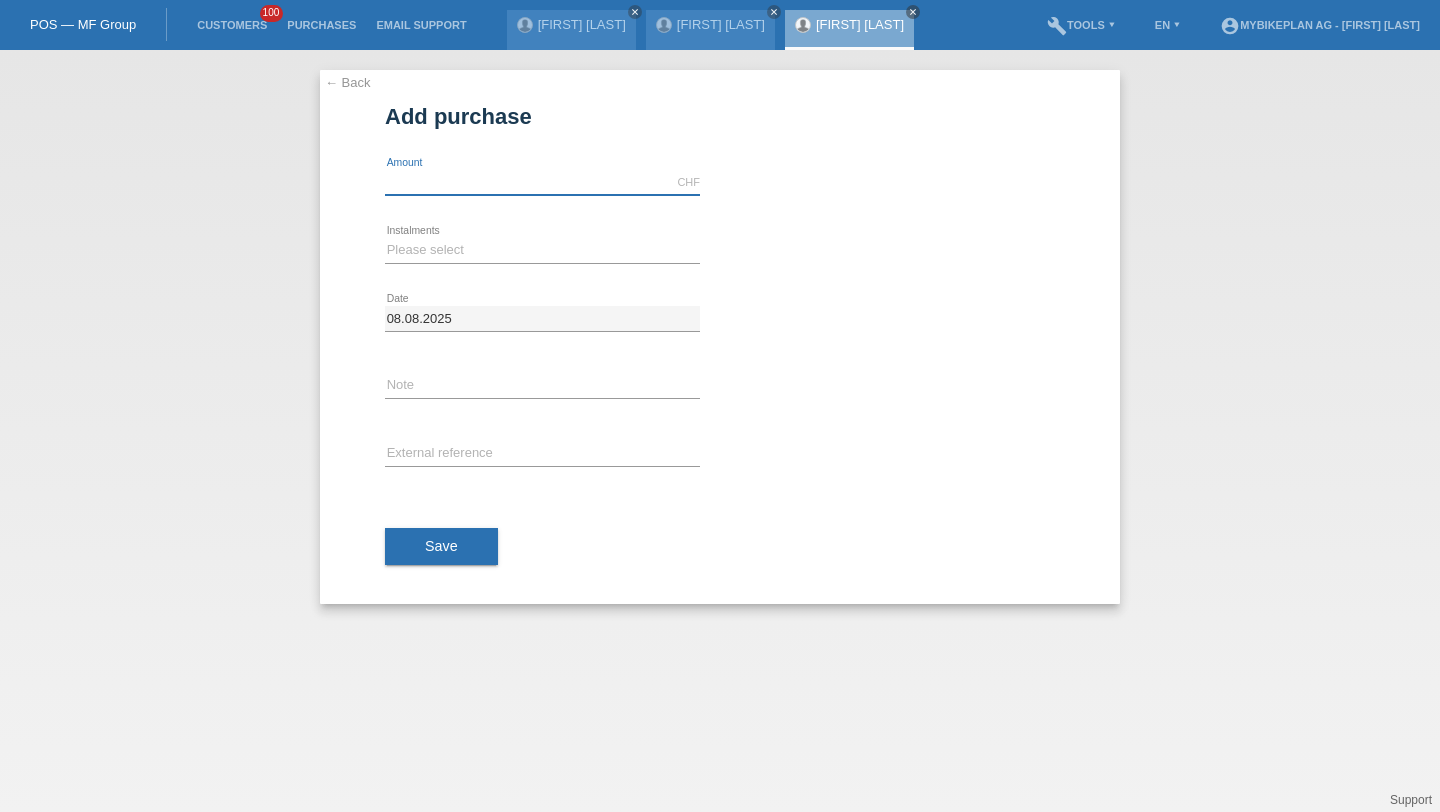 click at bounding box center (542, 182) 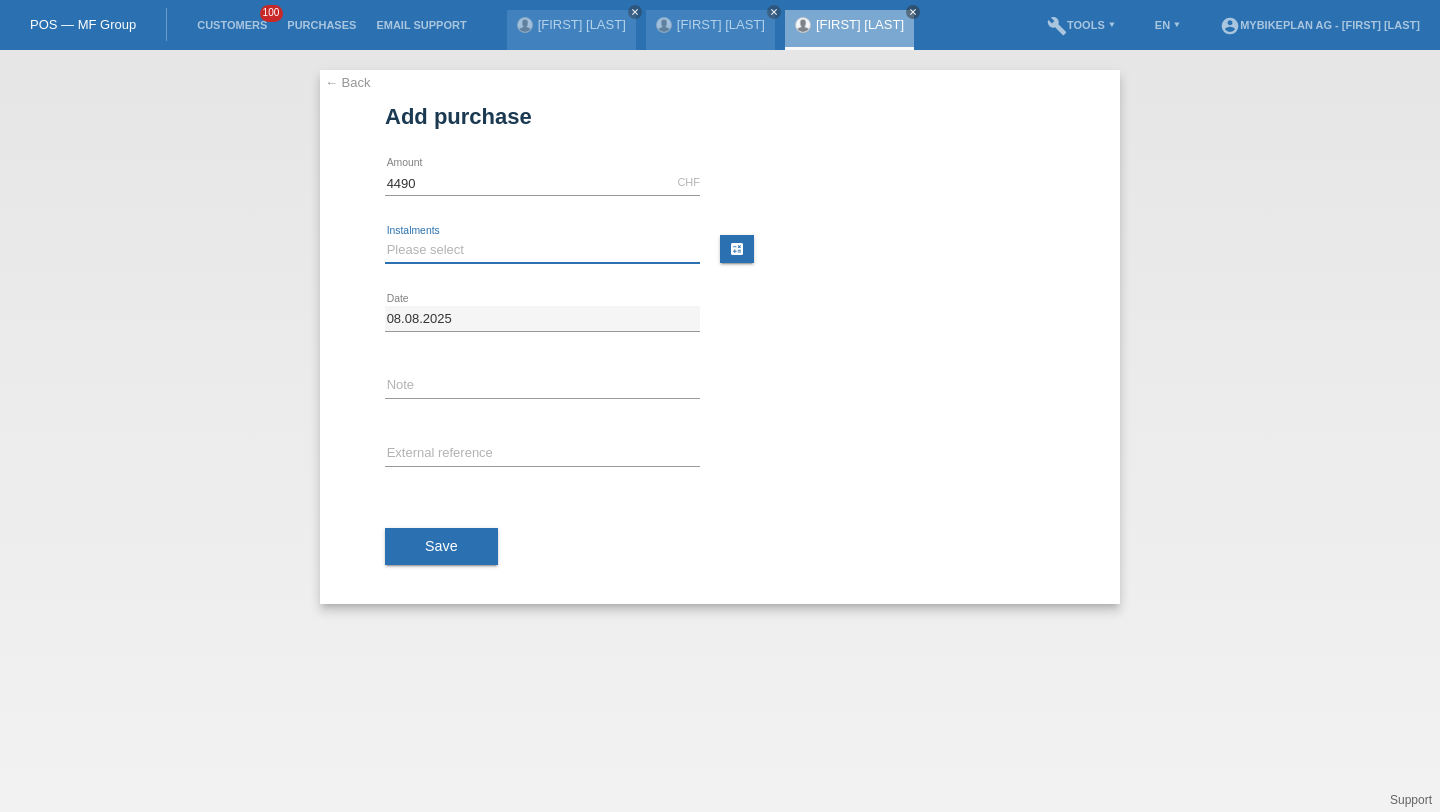 type on "4490.00" 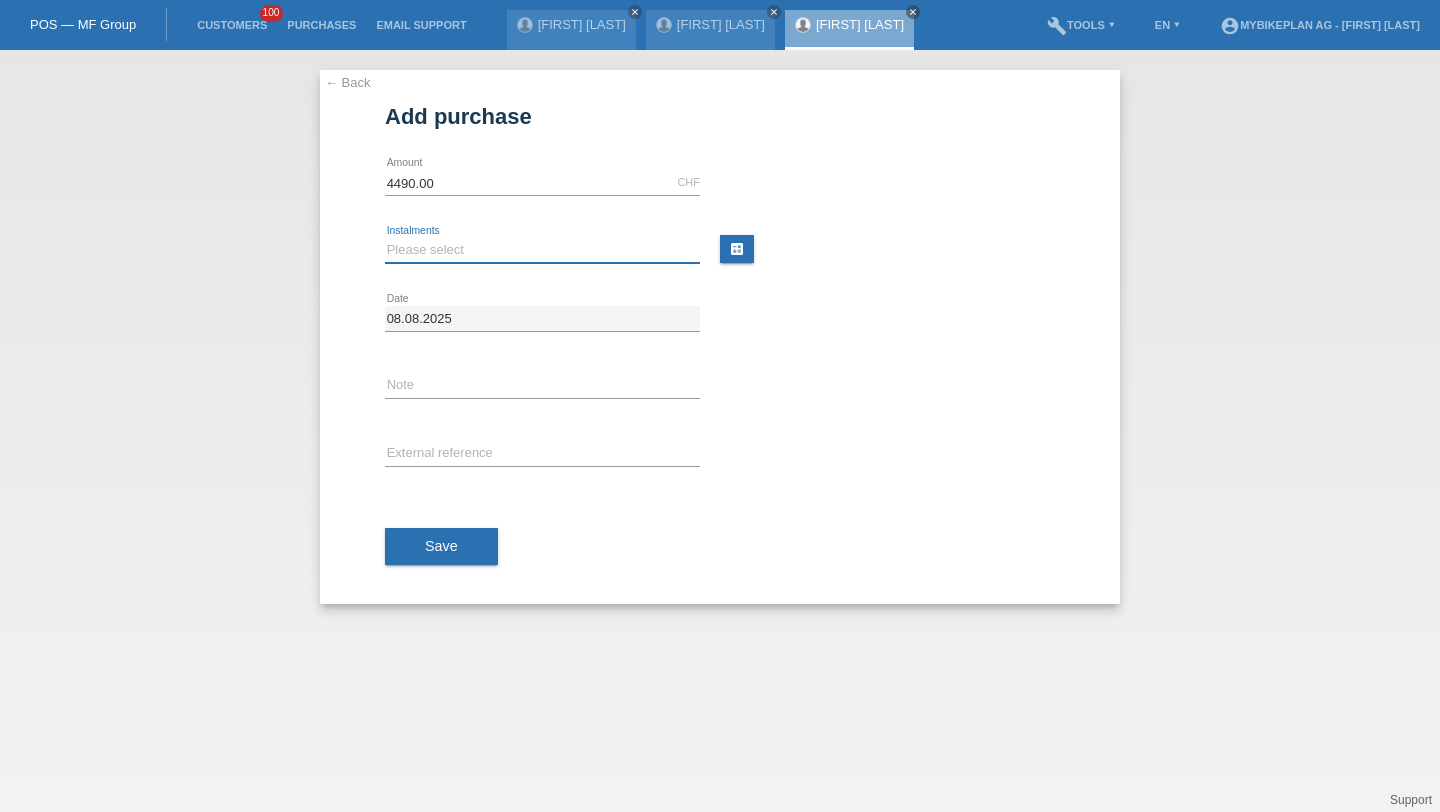 select on "488" 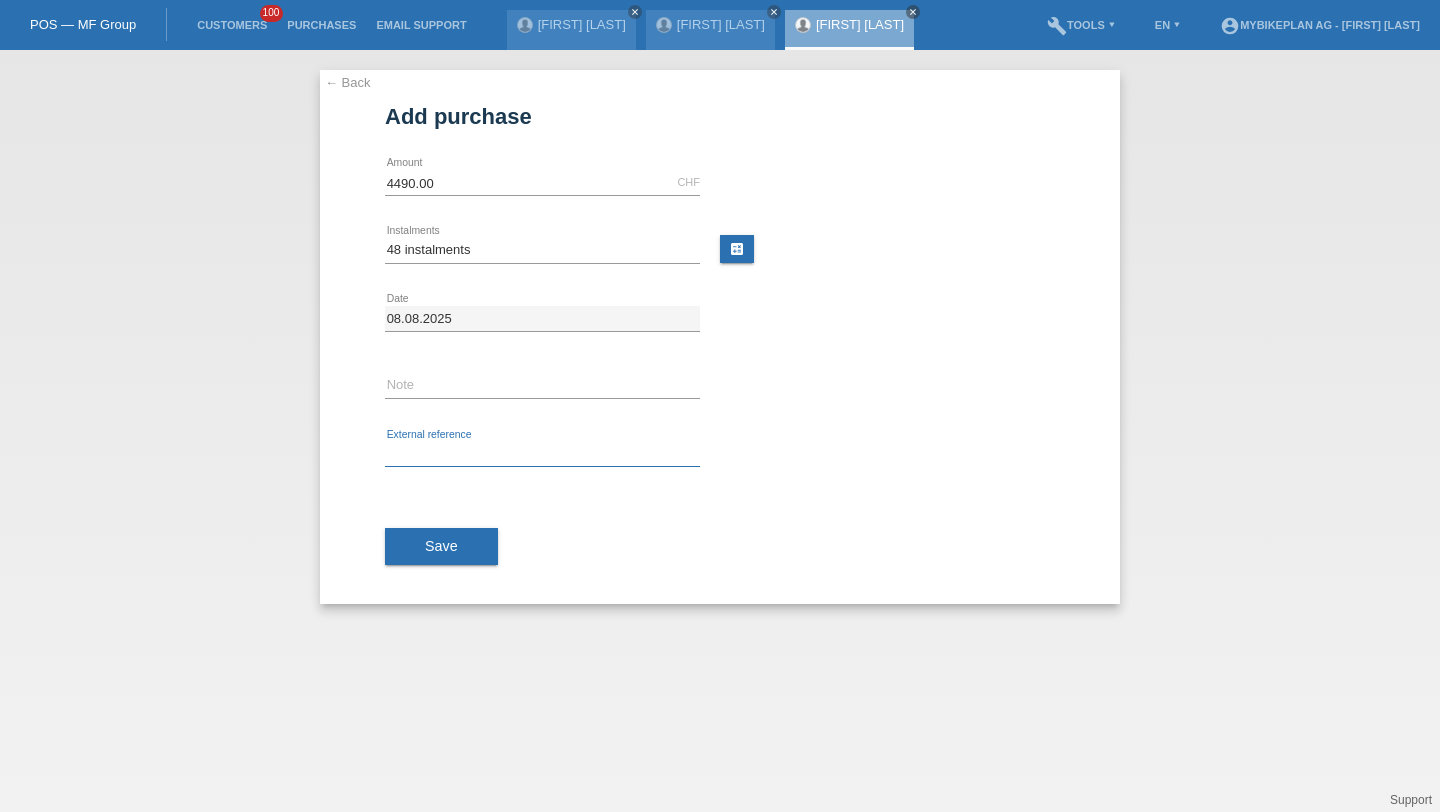 click at bounding box center [542, 454] 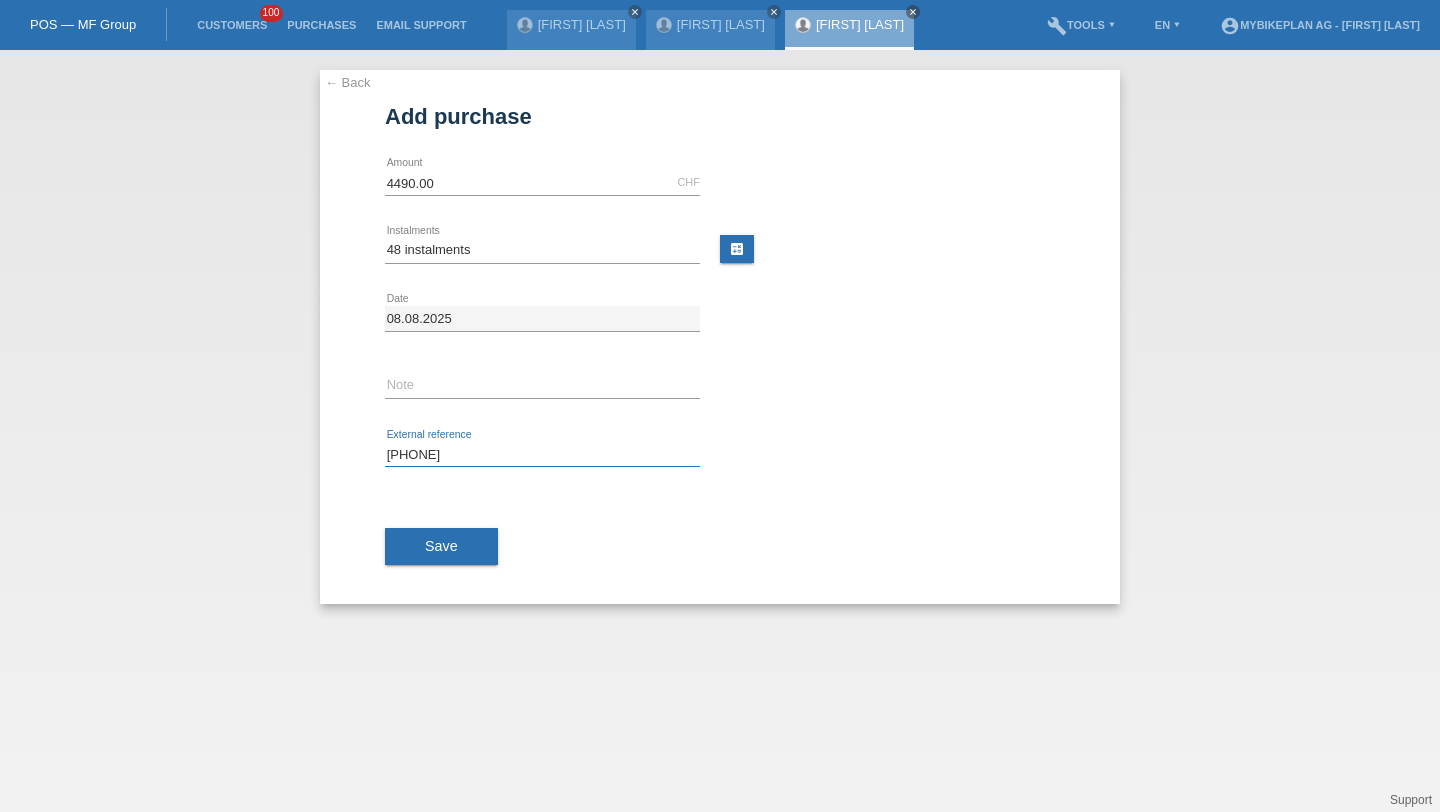 type on "[PHONE]" 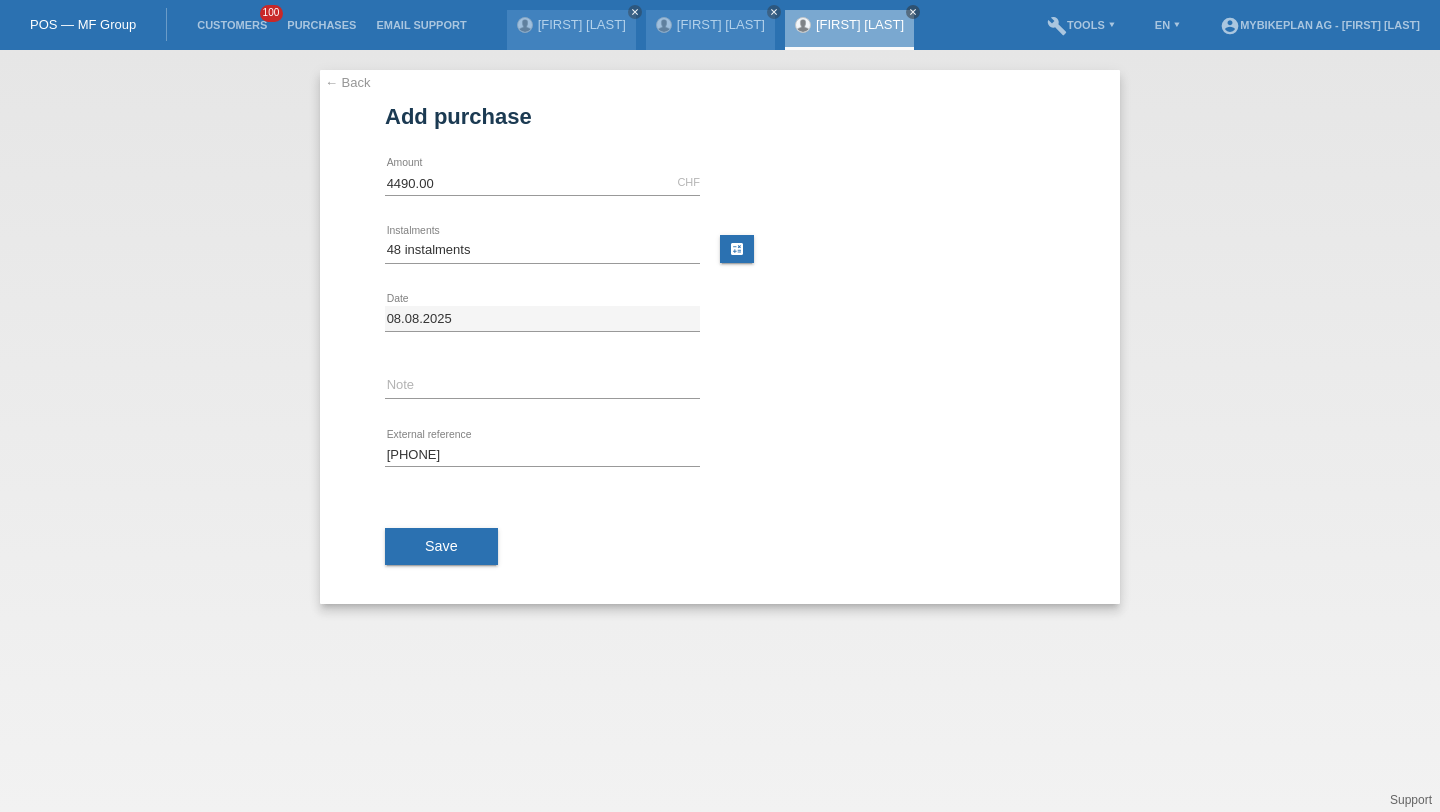 click on "Save" at bounding box center [441, 546] 